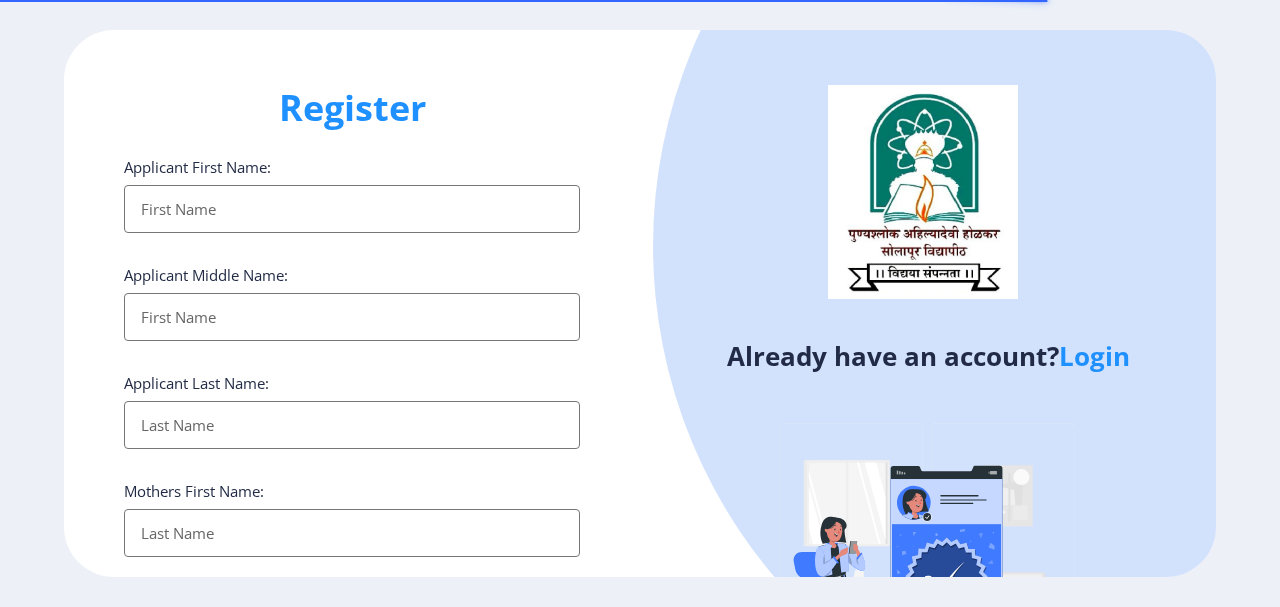 select 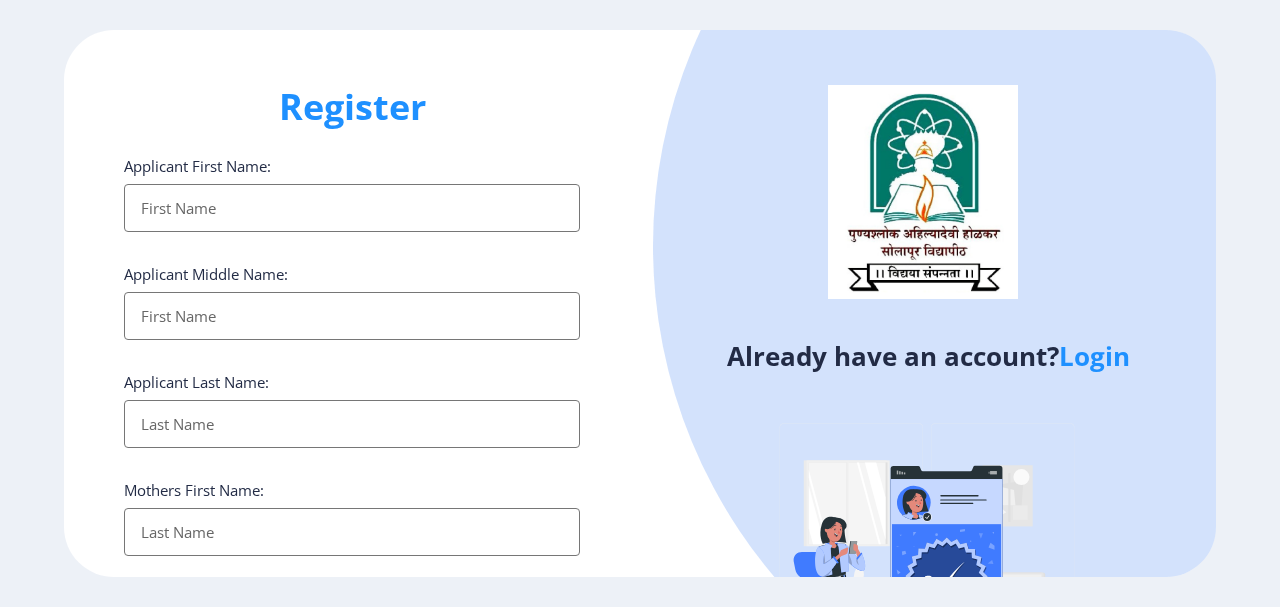 scroll, scrollTop: 0, scrollLeft: 0, axis: both 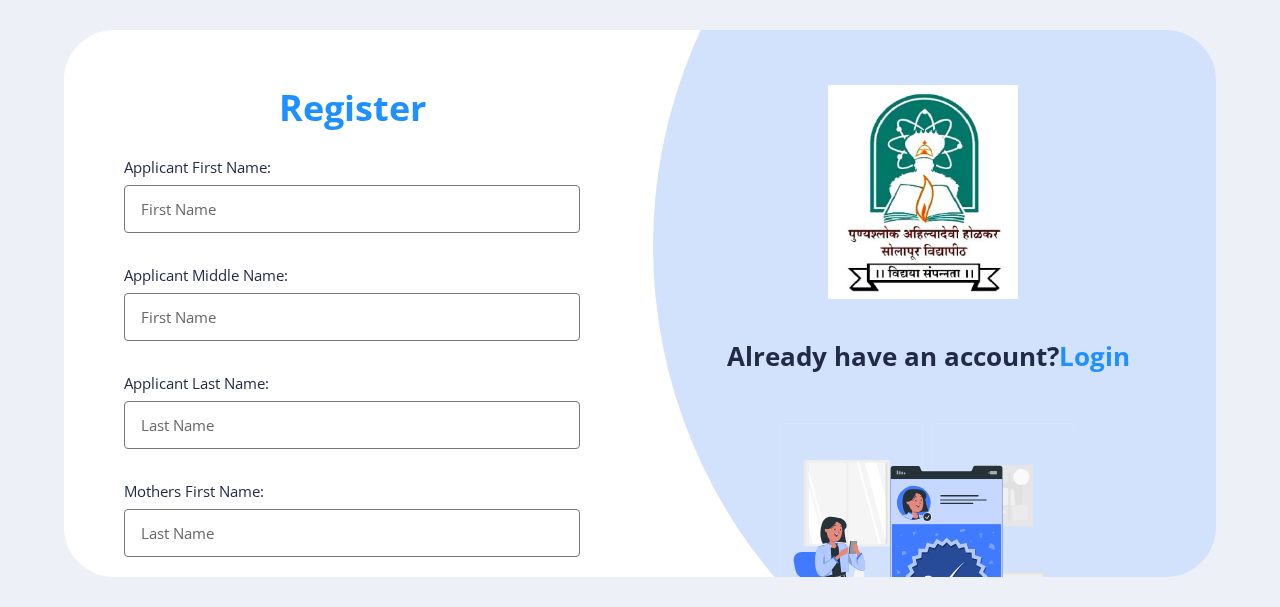click on "Applicant First Name:" at bounding box center (352, 209) 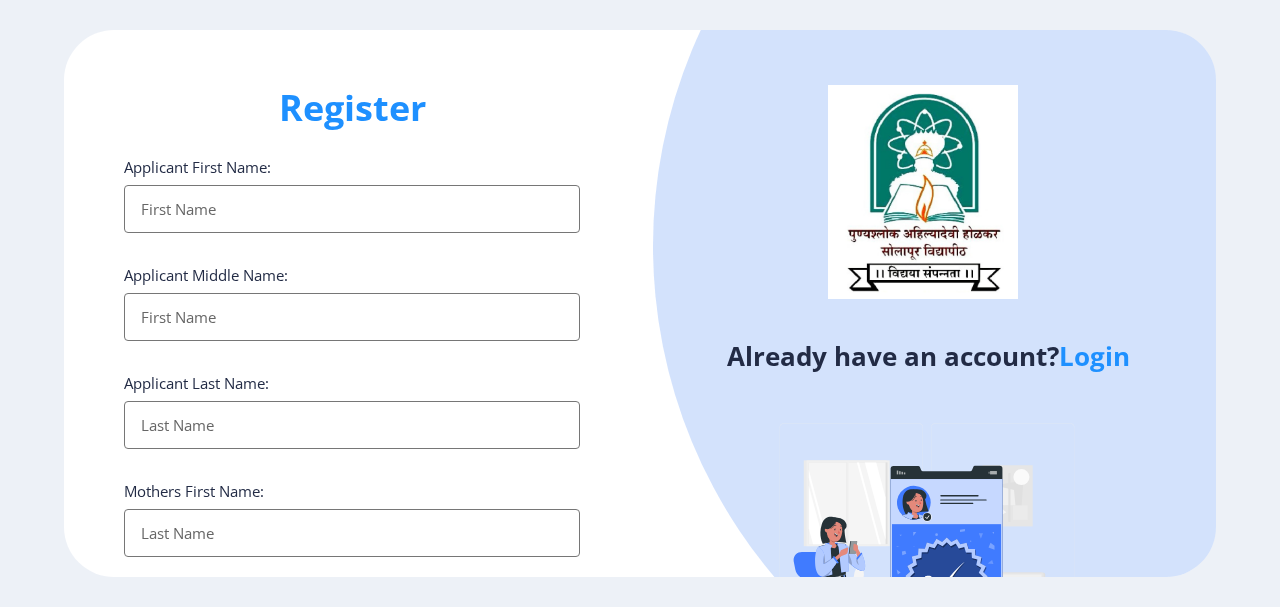 click on "Applicant First Name:" at bounding box center (352, 209) 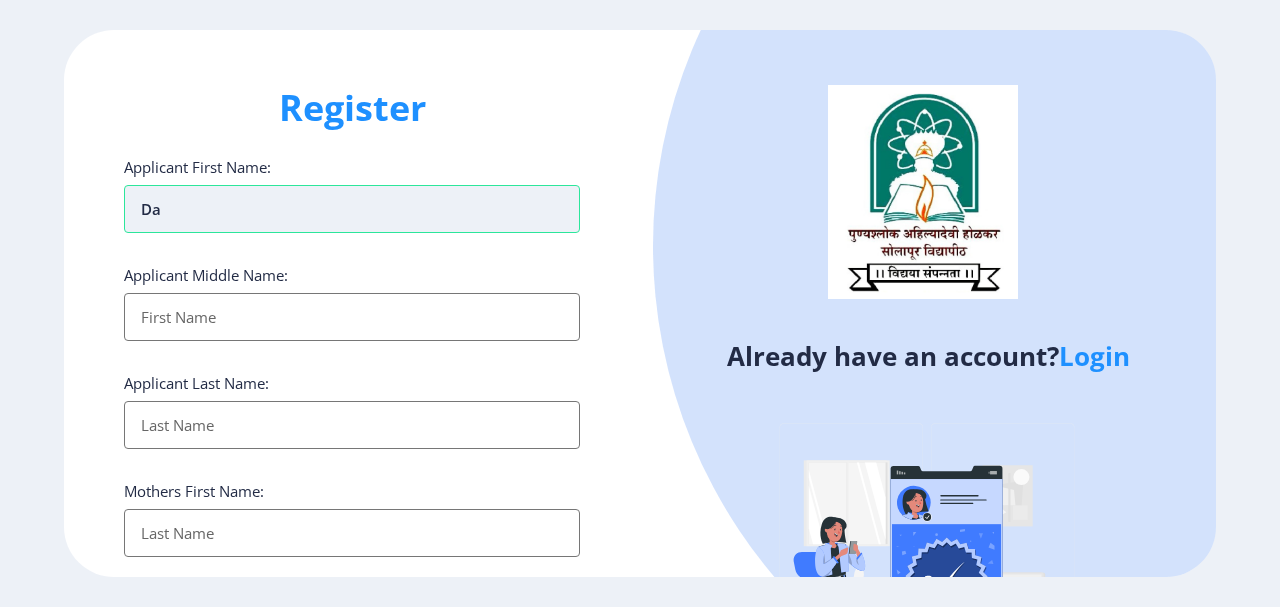 type on "d" 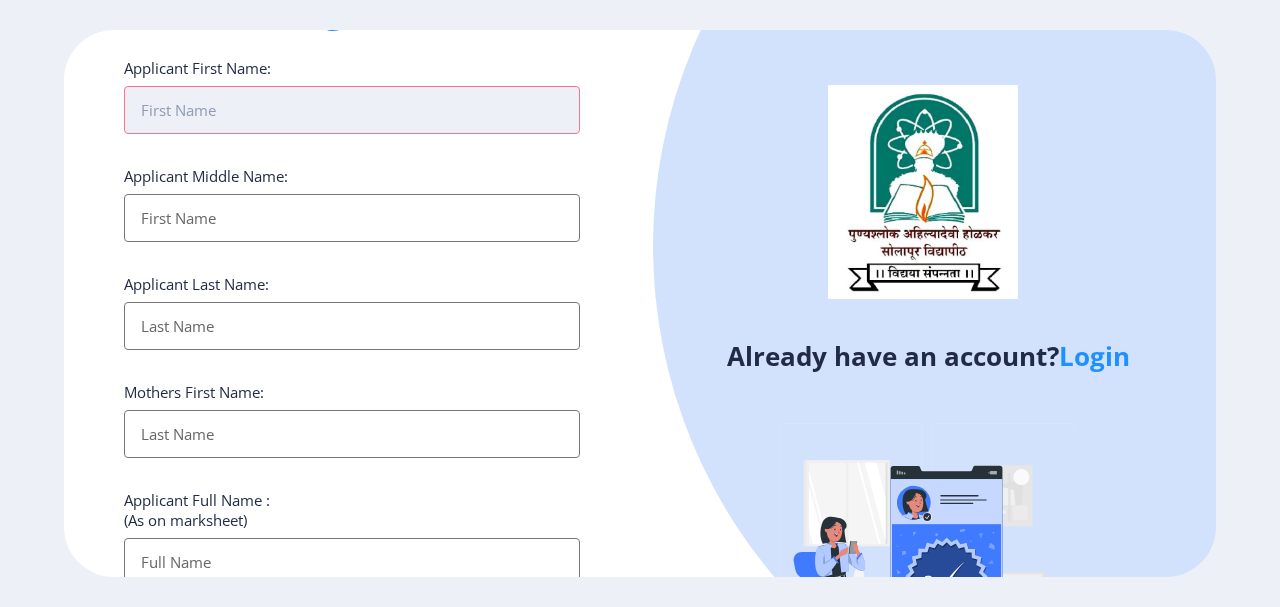 scroll, scrollTop: 100, scrollLeft: 0, axis: vertical 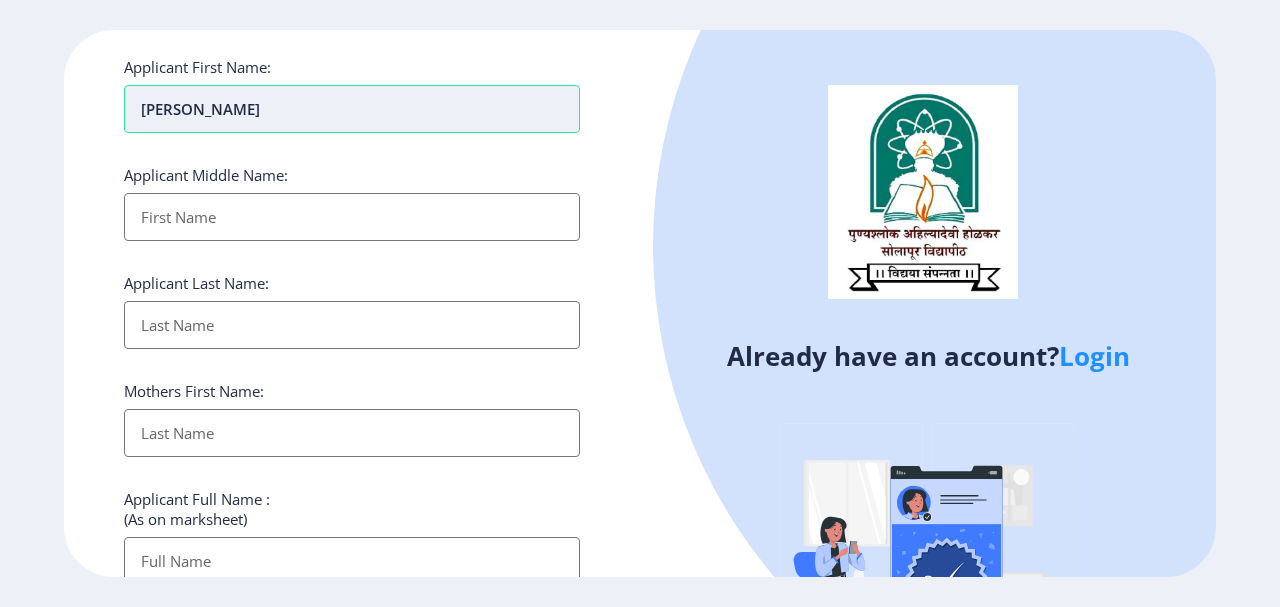 type on "[PERSON_NAME]" 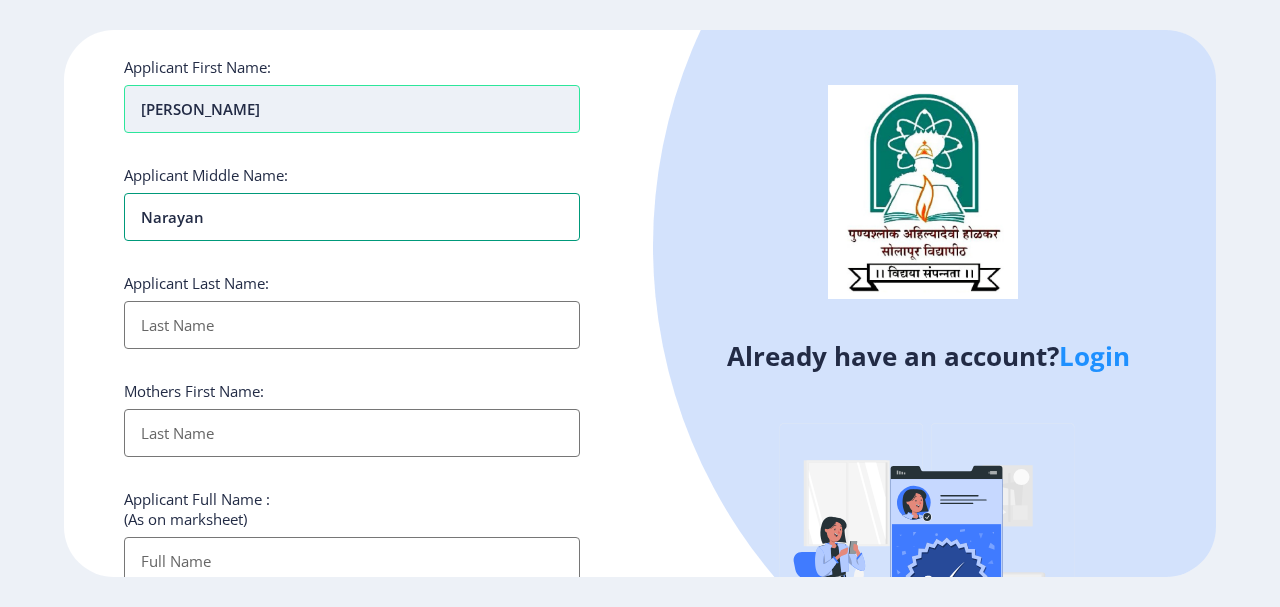 type on "narayan" 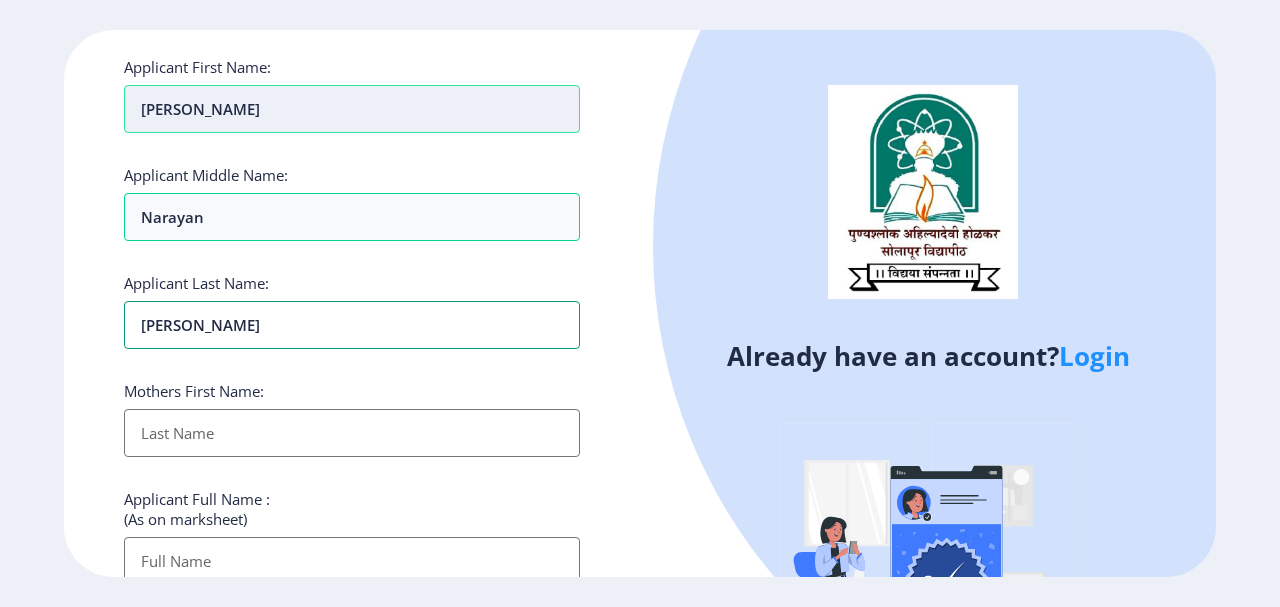 type on "[PERSON_NAME]" 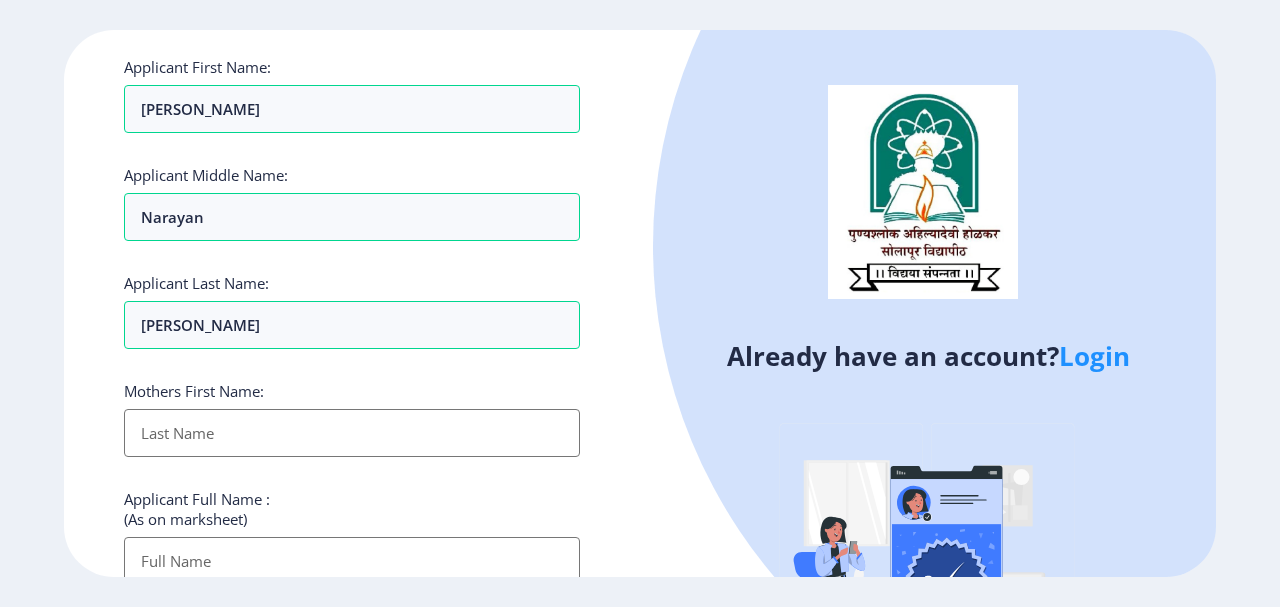 click on "Applicant First Name:" at bounding box center (352, 433) 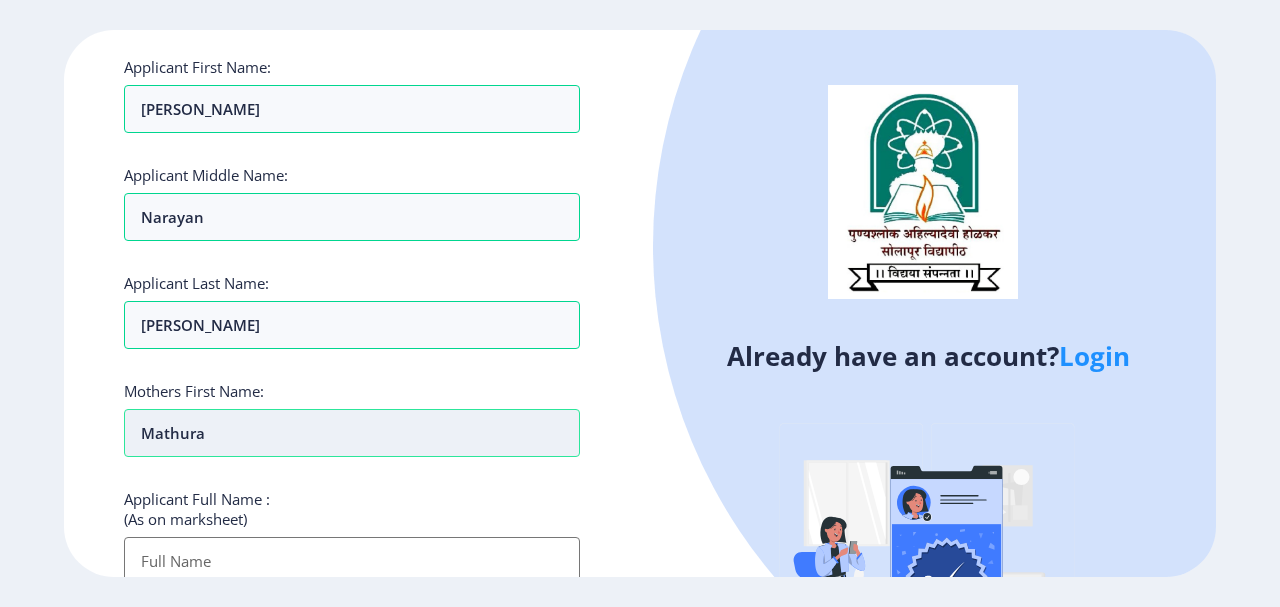 scroll, scrollTop: 200, scrollLeft: 0, axis: vertical 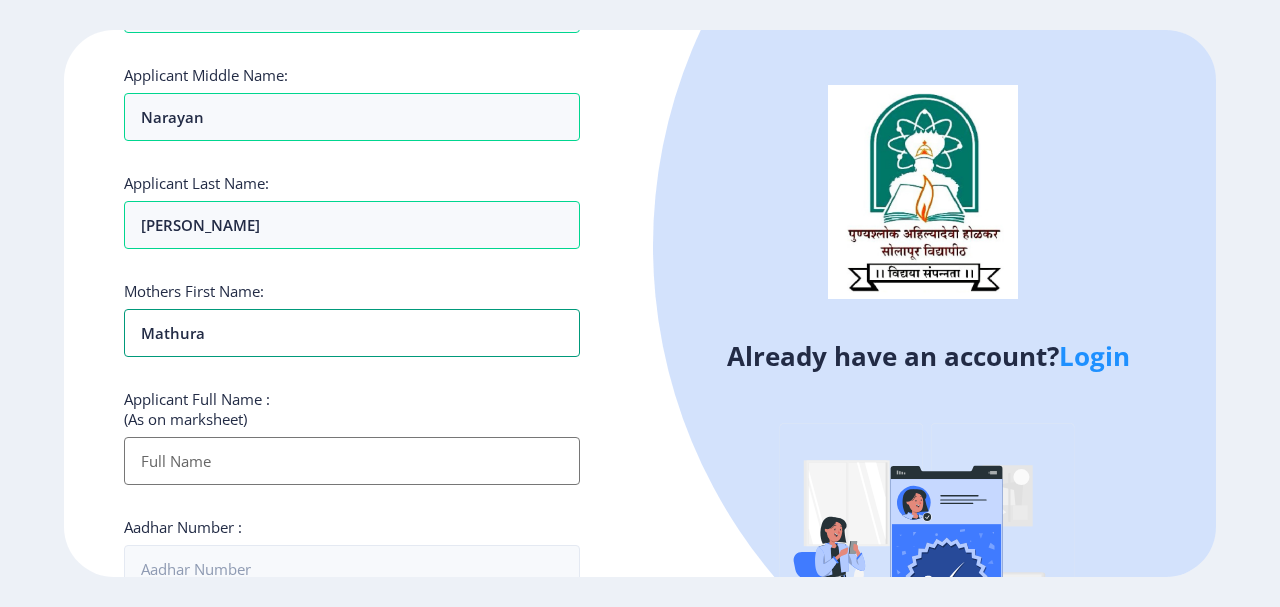 type on "mathura" 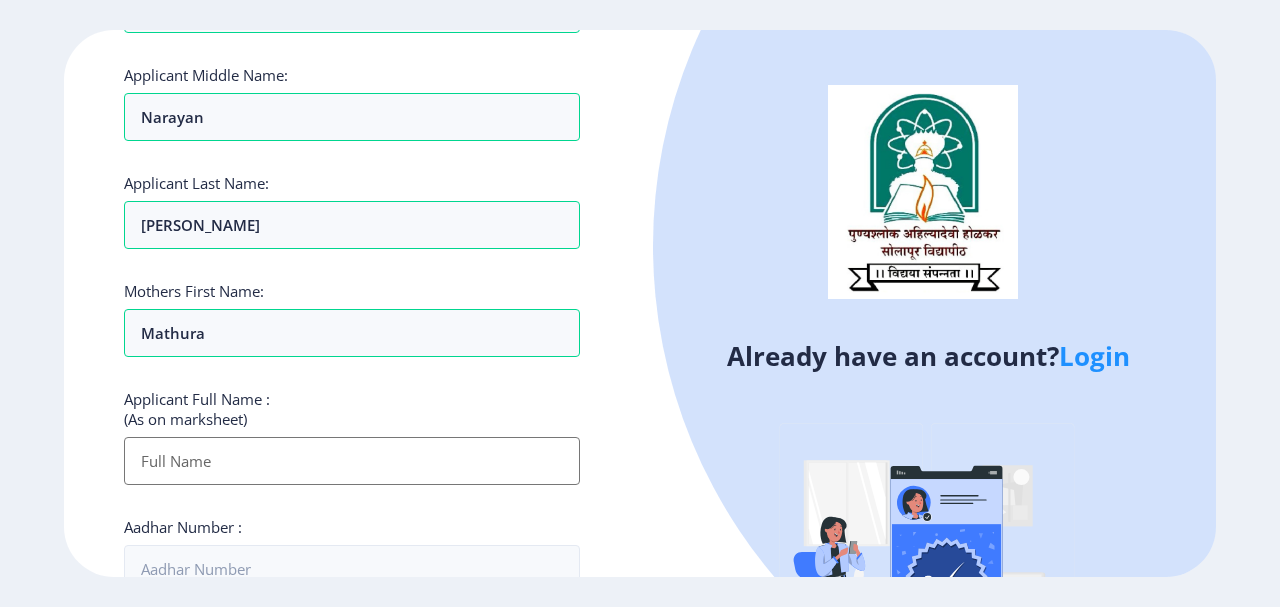 drag, startPoint x: 253, startPoint y: 464, endPoint x: 287, endPoint y: 465, distance: 34.0147 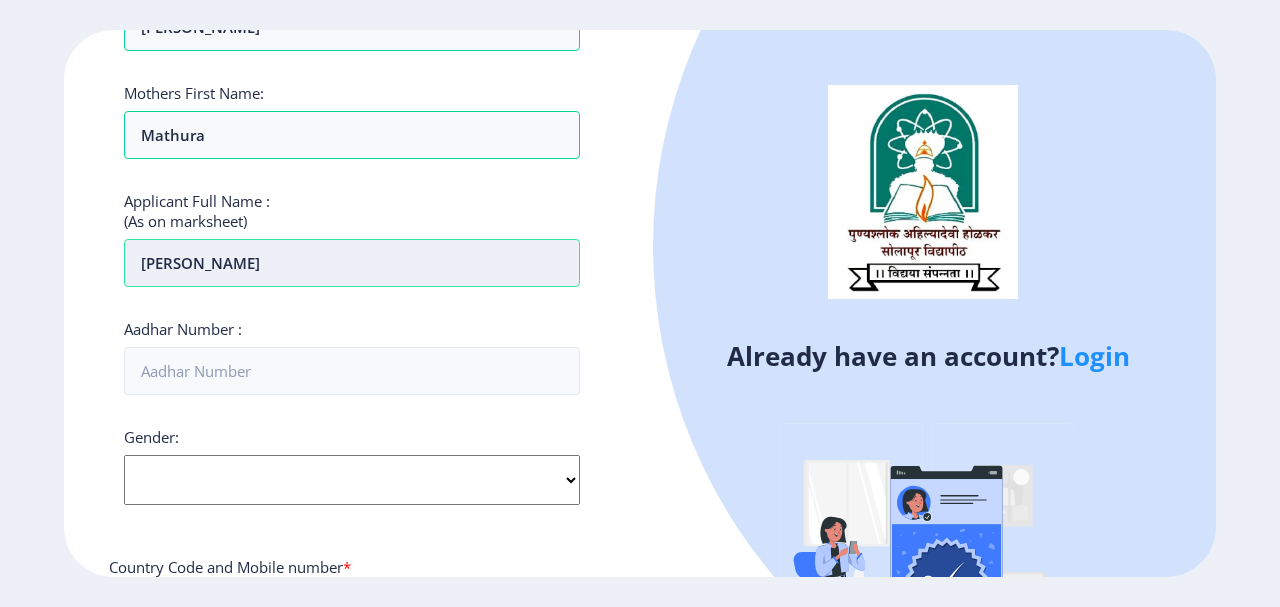 scroll, scrollTop: 400, scrollLeft: 0, axis: vertical 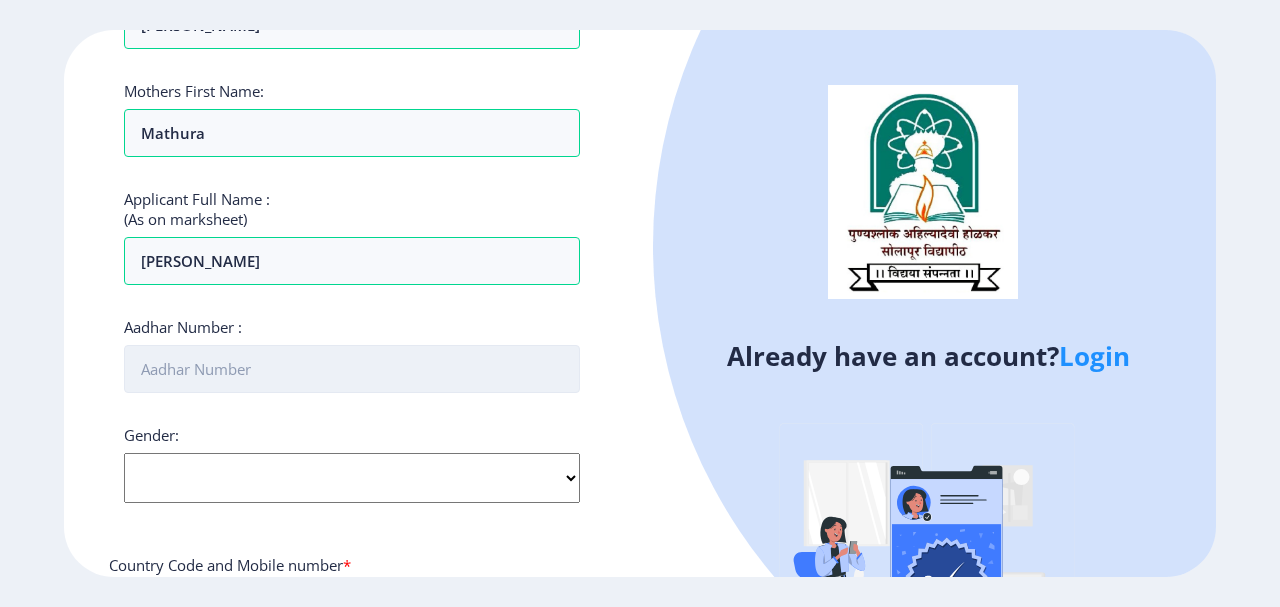 click on "Aadhar Number :" at bounding box center (352, 369) 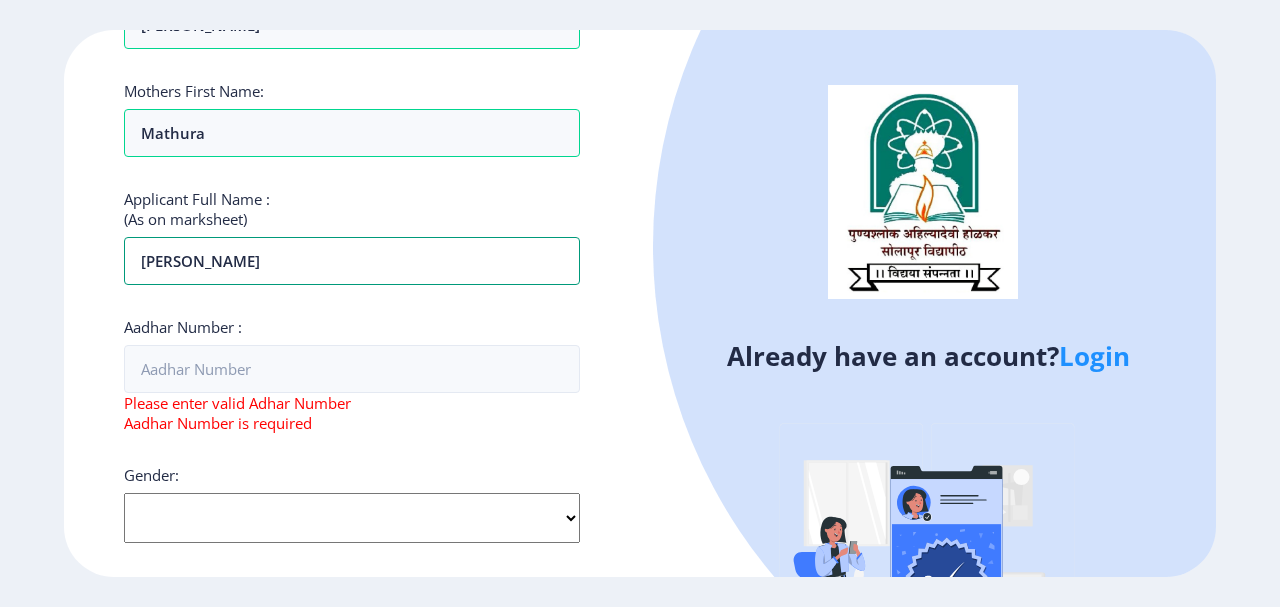 drag, startPoint x: 348, startPoint y: 267, endPoint x: 60, endPoint y: 310, distance: 291.19238 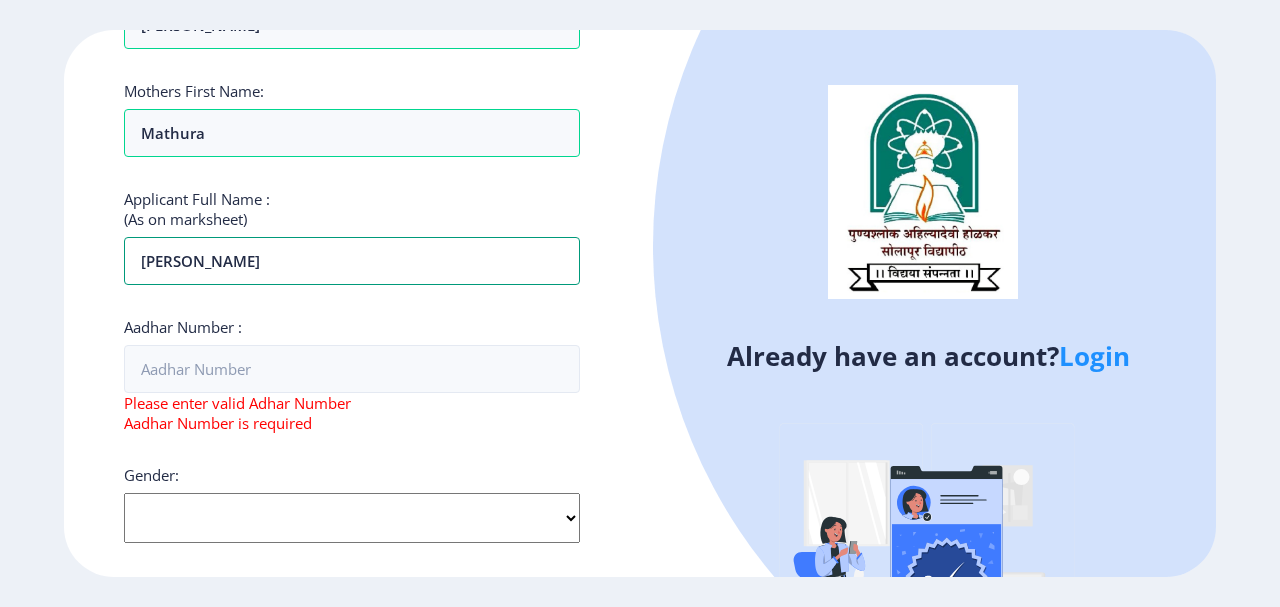 type on "[PERSON_NAME]" 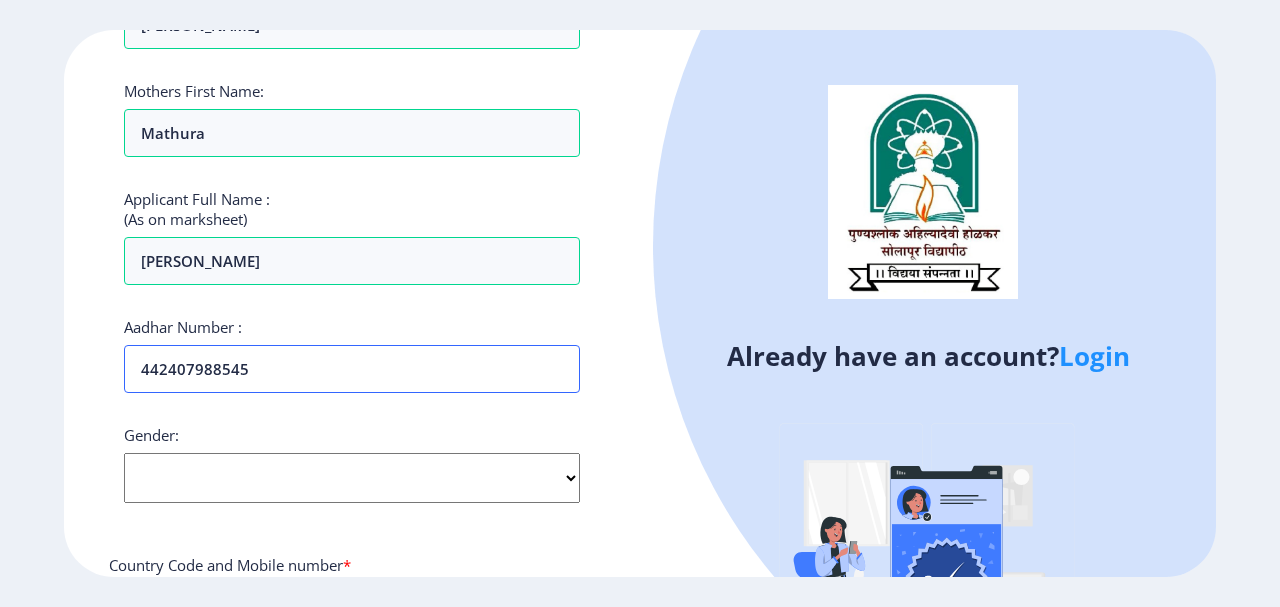 type on "442407988545" 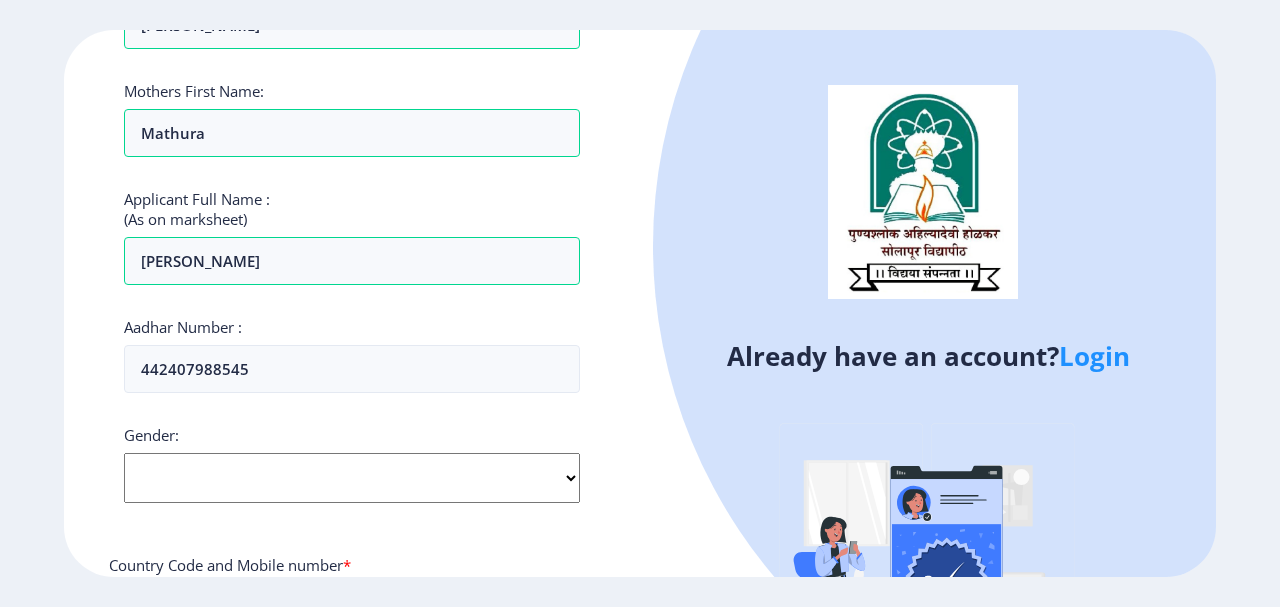 click on "Select Gender [DEMOGRAPHIC_DATA] [DEMOGRAPHIC_DATA] Other" 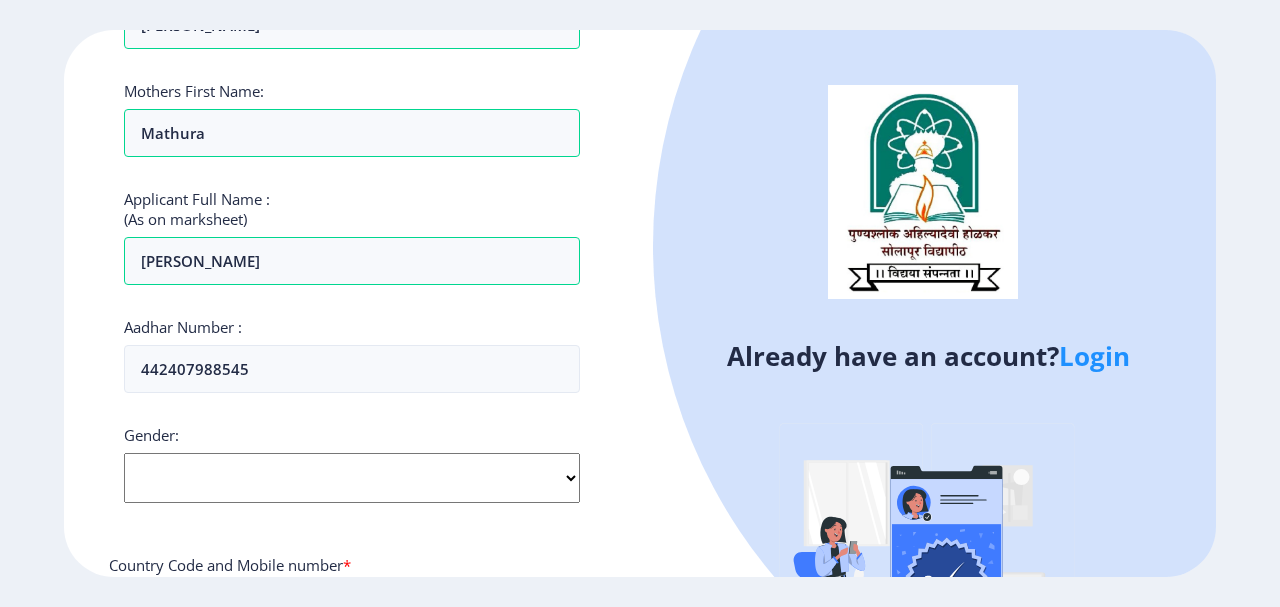 select on "[DEMOGRAPHIC_DATA]" 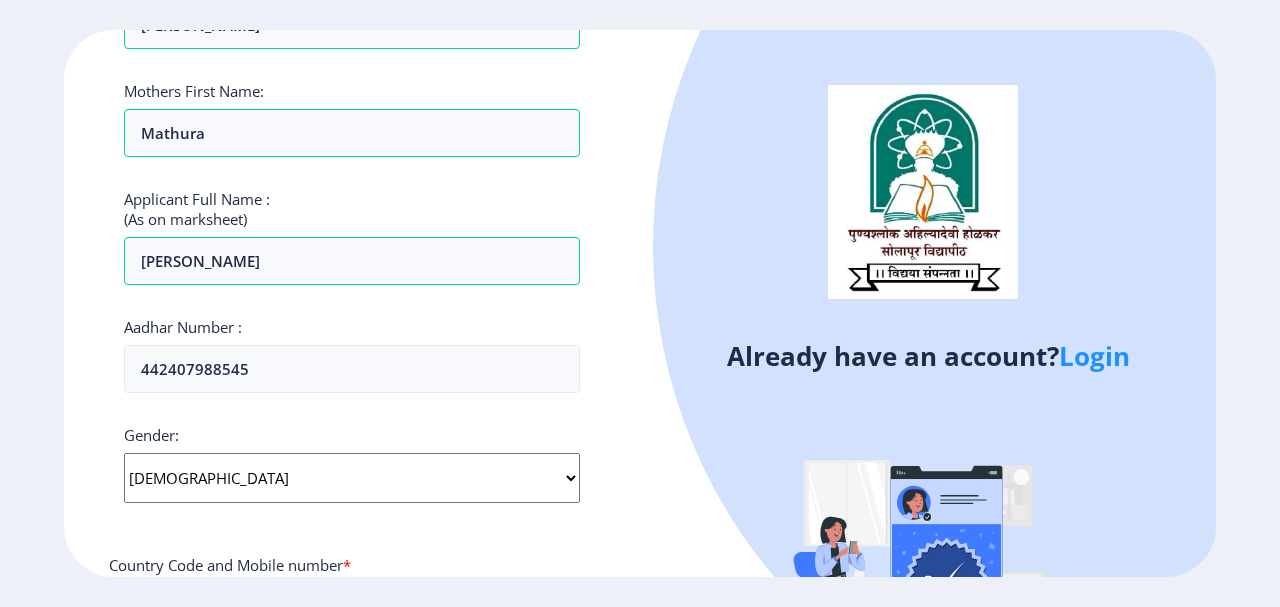 click on "Select Gender [DEMOGRAPHIC_DATA] [DEMOGRAPHIC_DATA] Other" 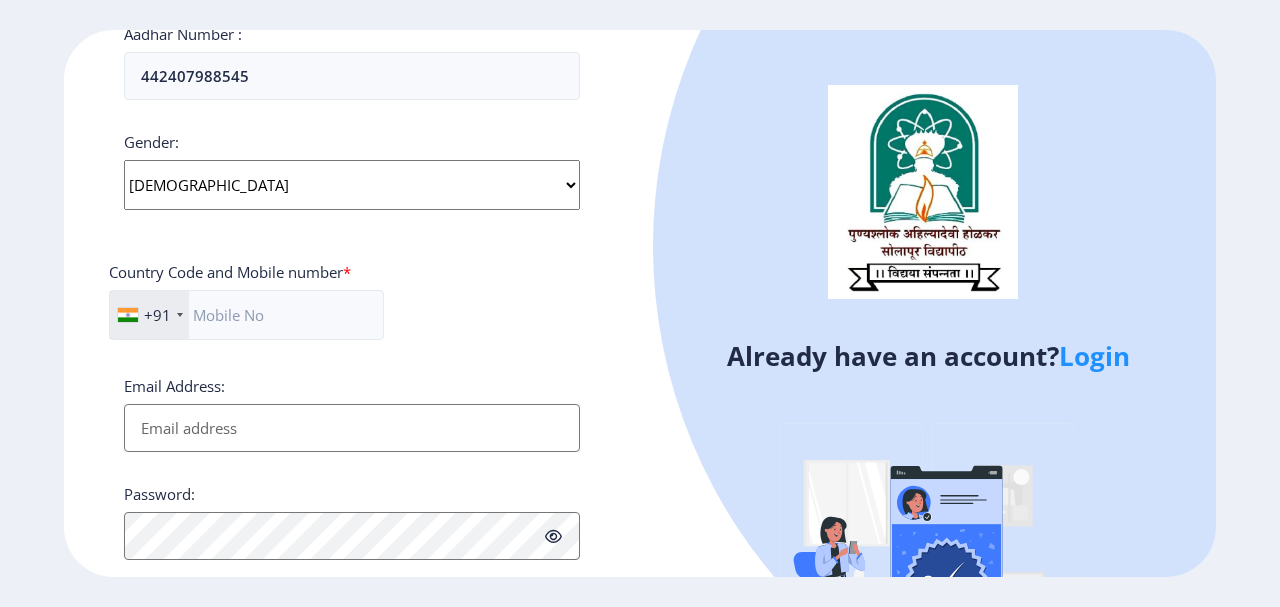 scroll, scrollTop: 700, scrollLeft: 0, axis: vertical 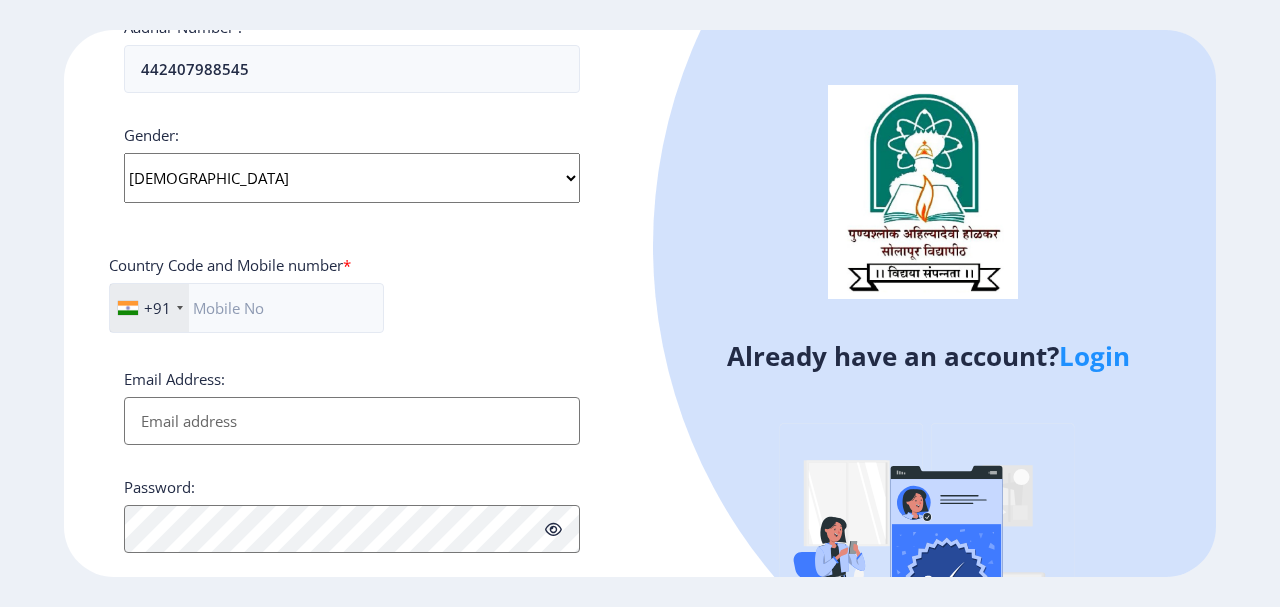 click on "Country Code and Mobile number  *" 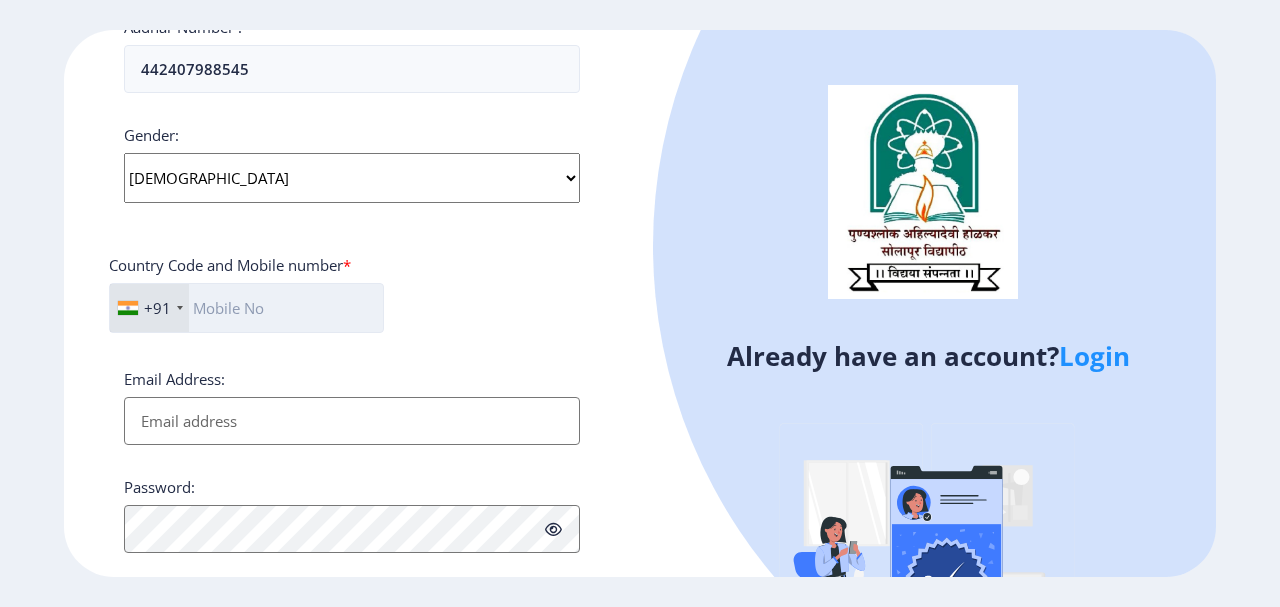 click 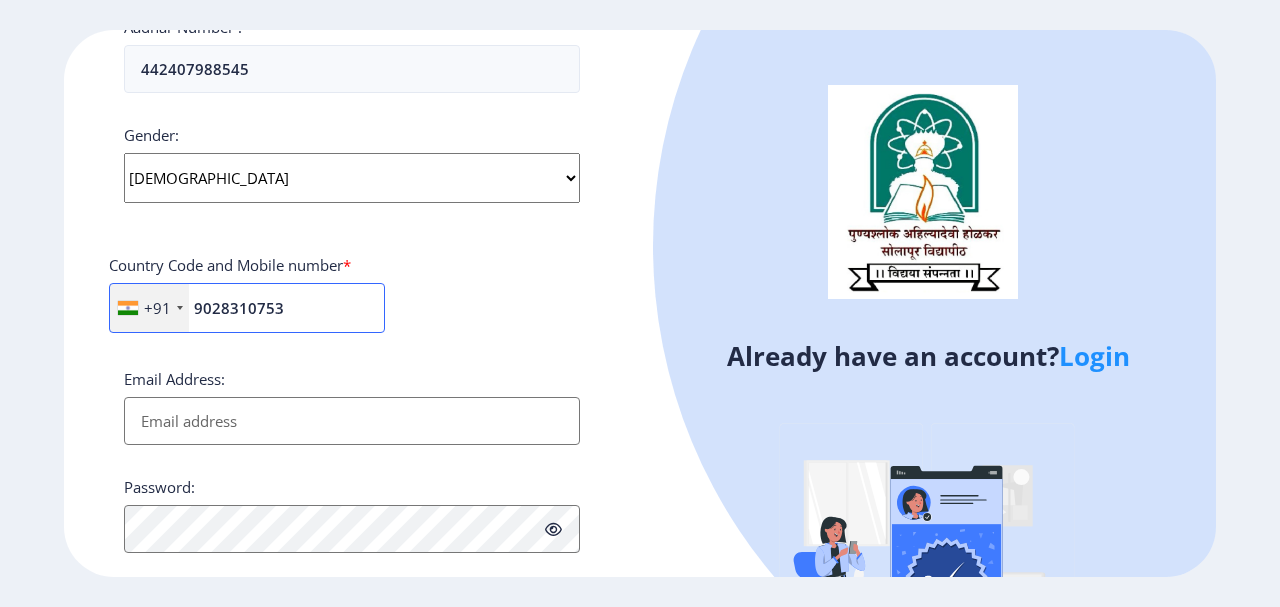 type on "9028310753" 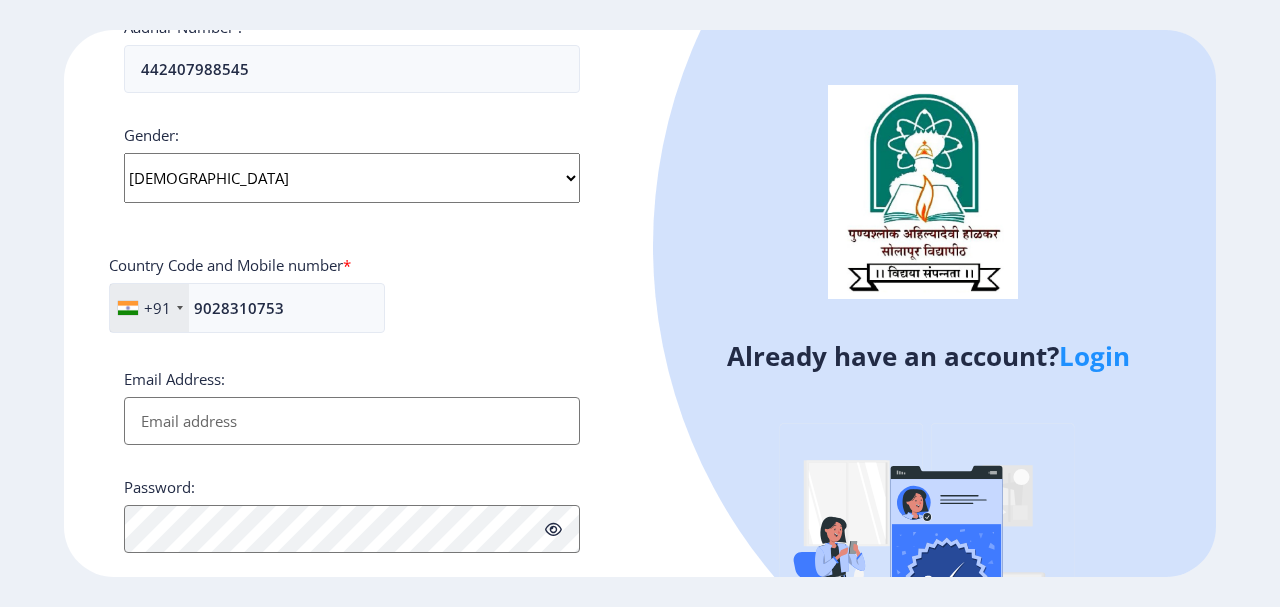 click on "Email Address:" at bounding box center (352, 421) 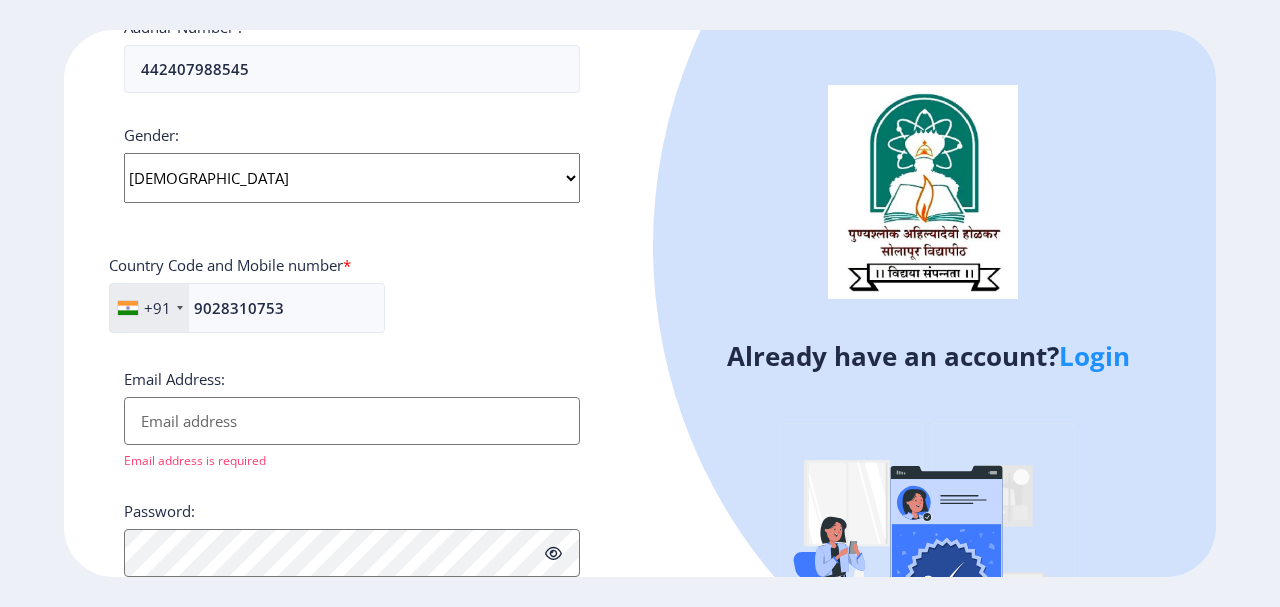 click on "Email Address:" at bounding box center [352, 421] 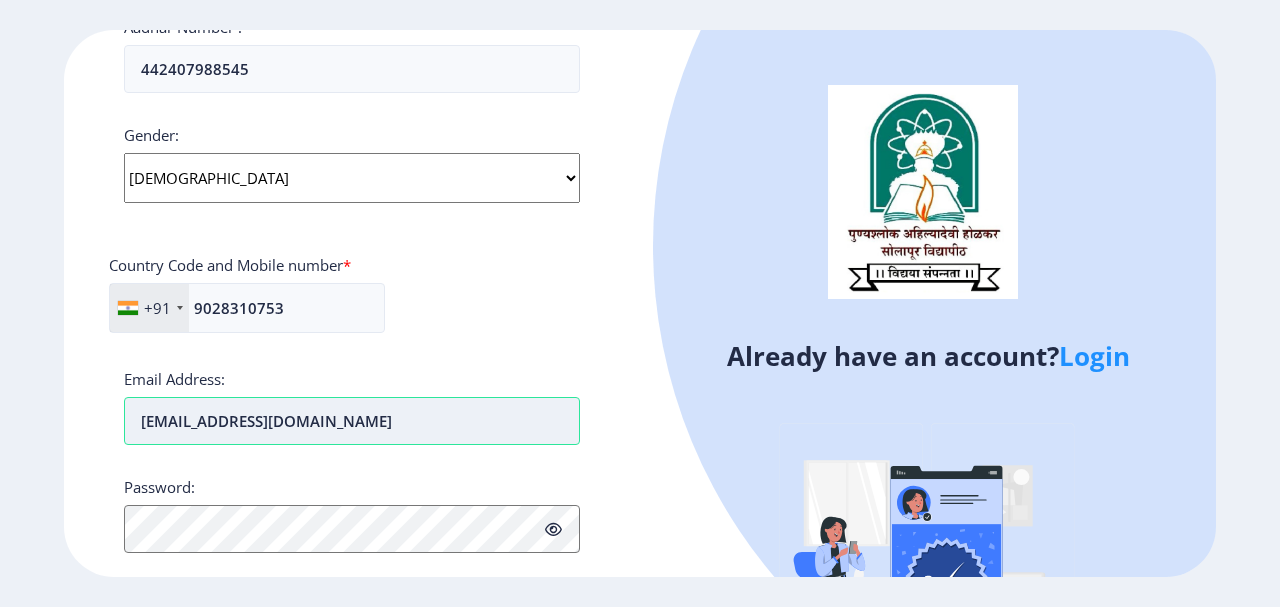 type on "[EMAIL_ADDRESS][DOMAIN_NAME]" 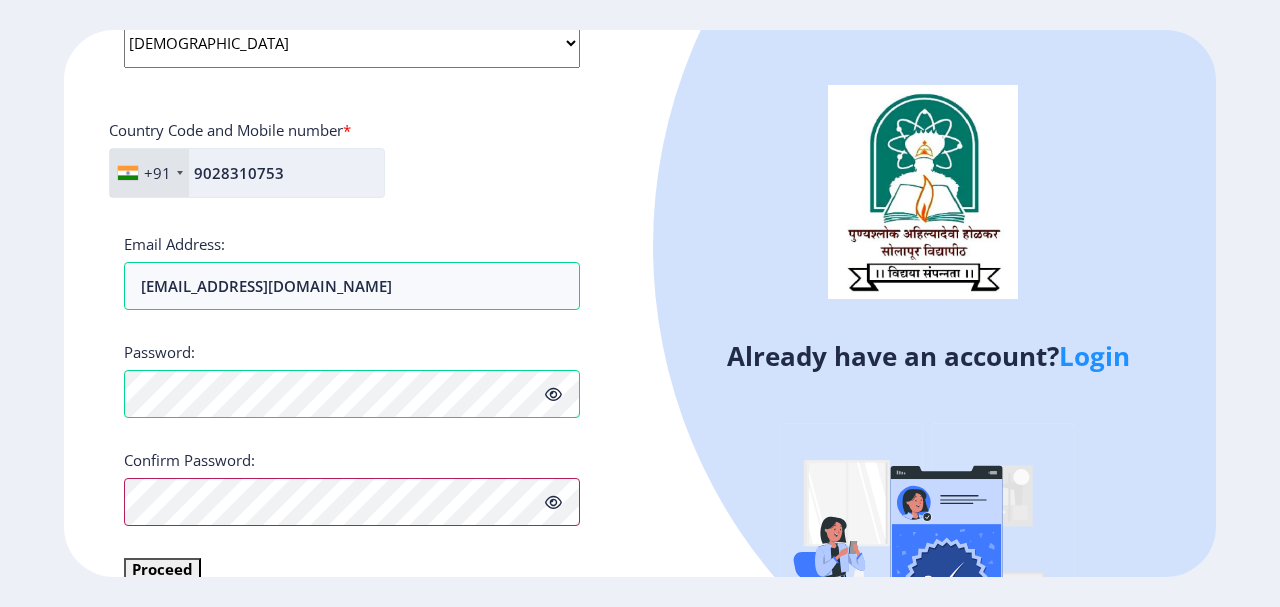 scroll, scrollTop: 869, scrollLeft: 0, axis: vertical 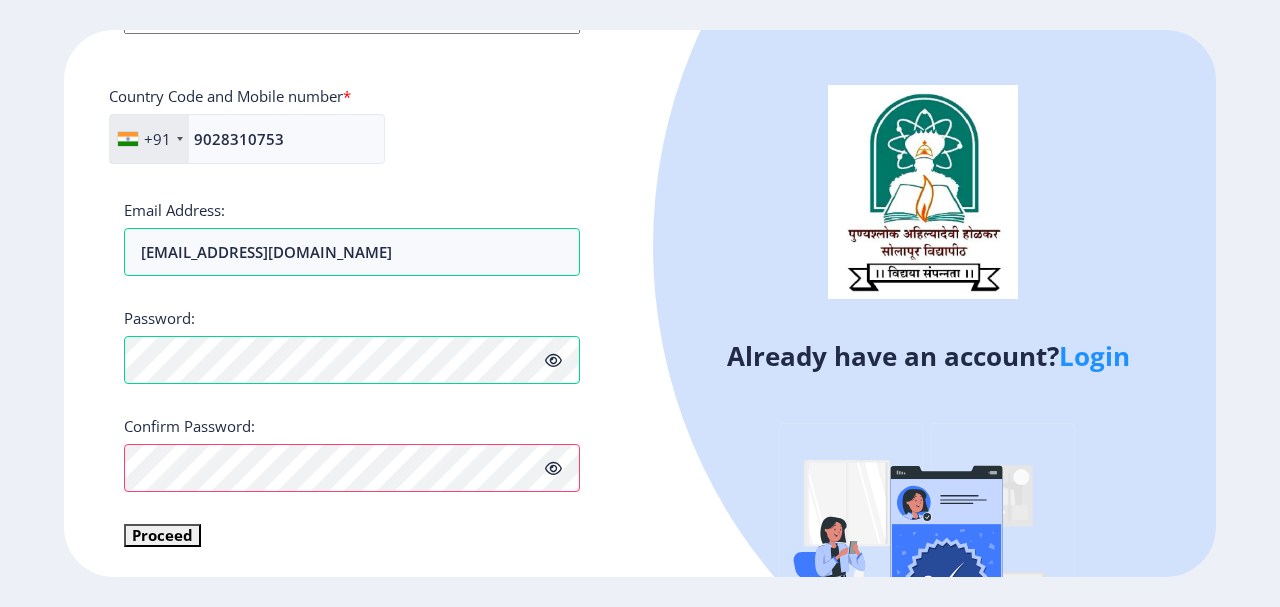 click 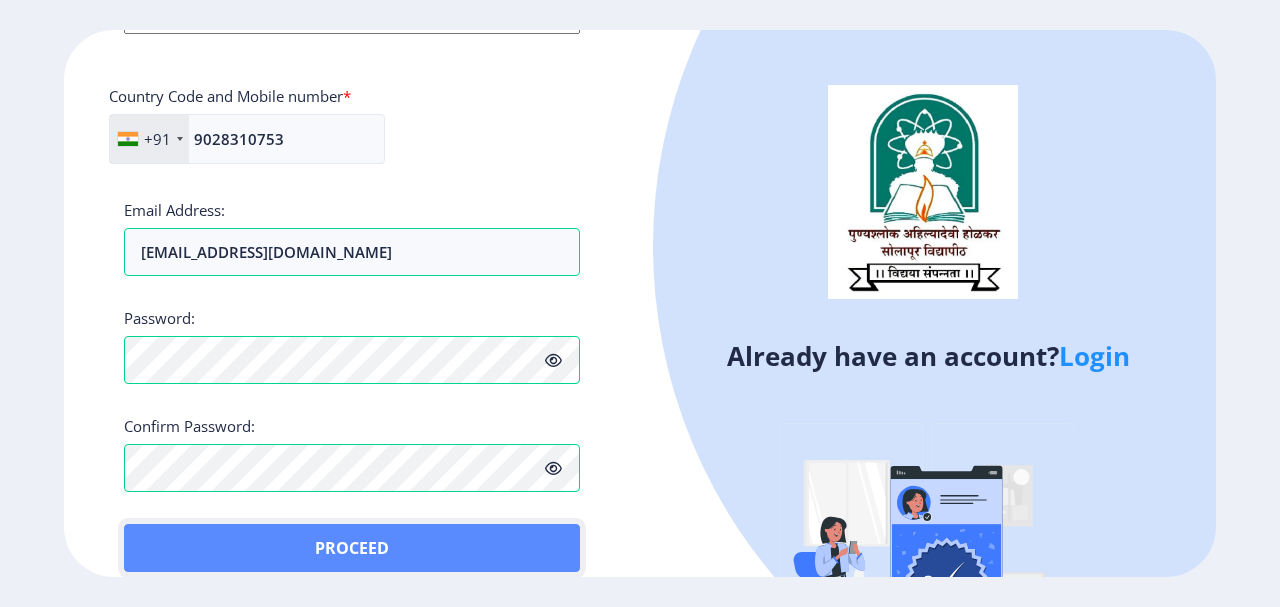click on "Proceed" 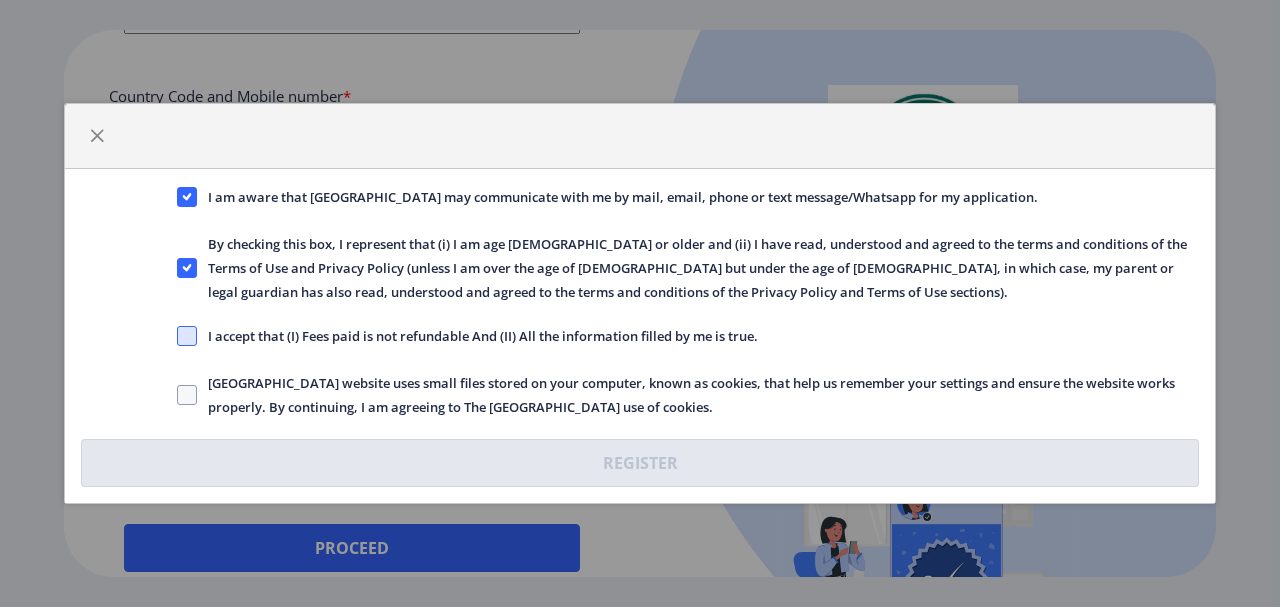 click 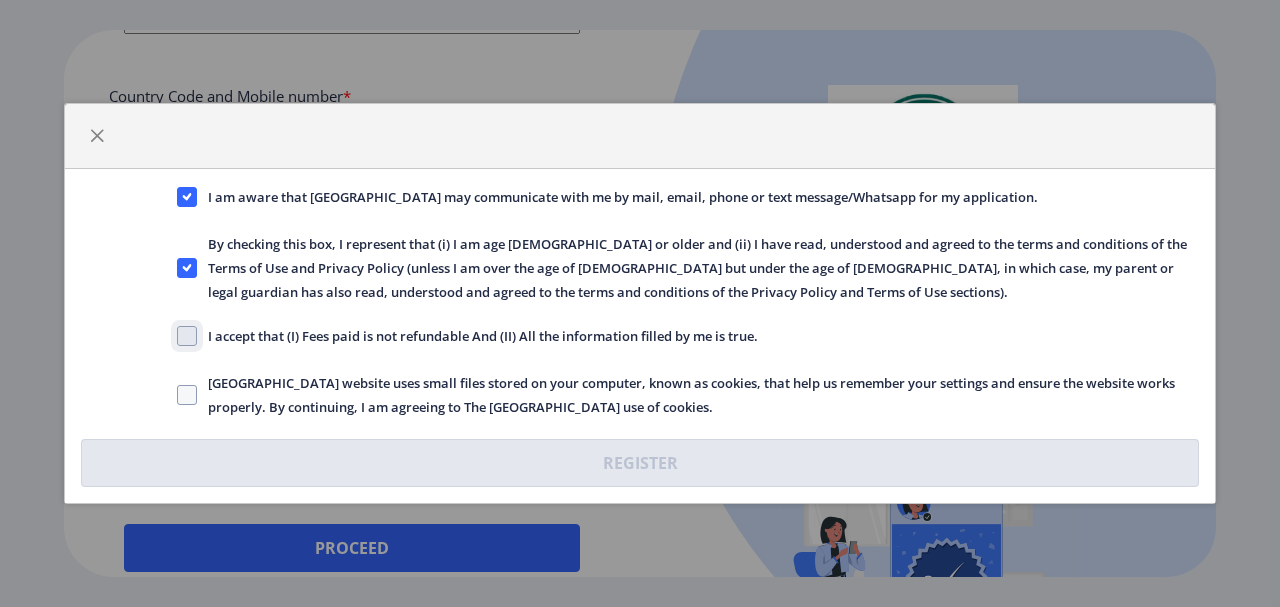 click on "I accept that (I) Fees paid is not refundable And (II) All the information filled by me is true." 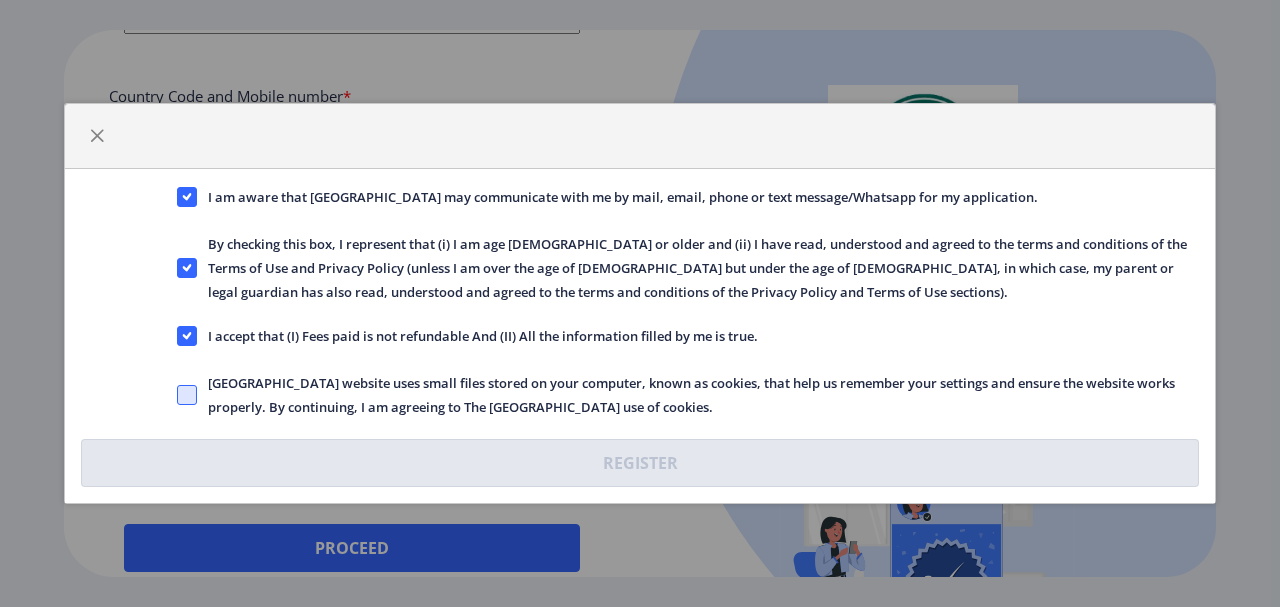 click 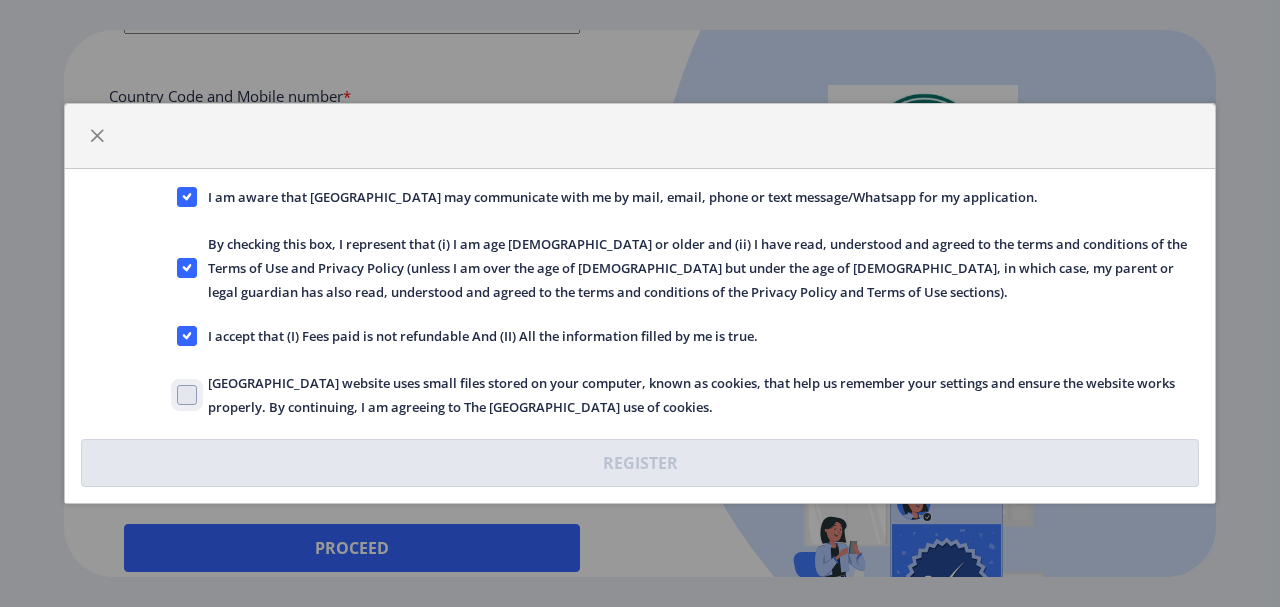 click on "[GEOGRAPHIC_DATA] website uses small files stored on your computer, known as cookies, that help us remember your settings and ensure the website works properly. By continuing, I am agreeing to The [GEOGRAPHIC_DATA] use of cookies." 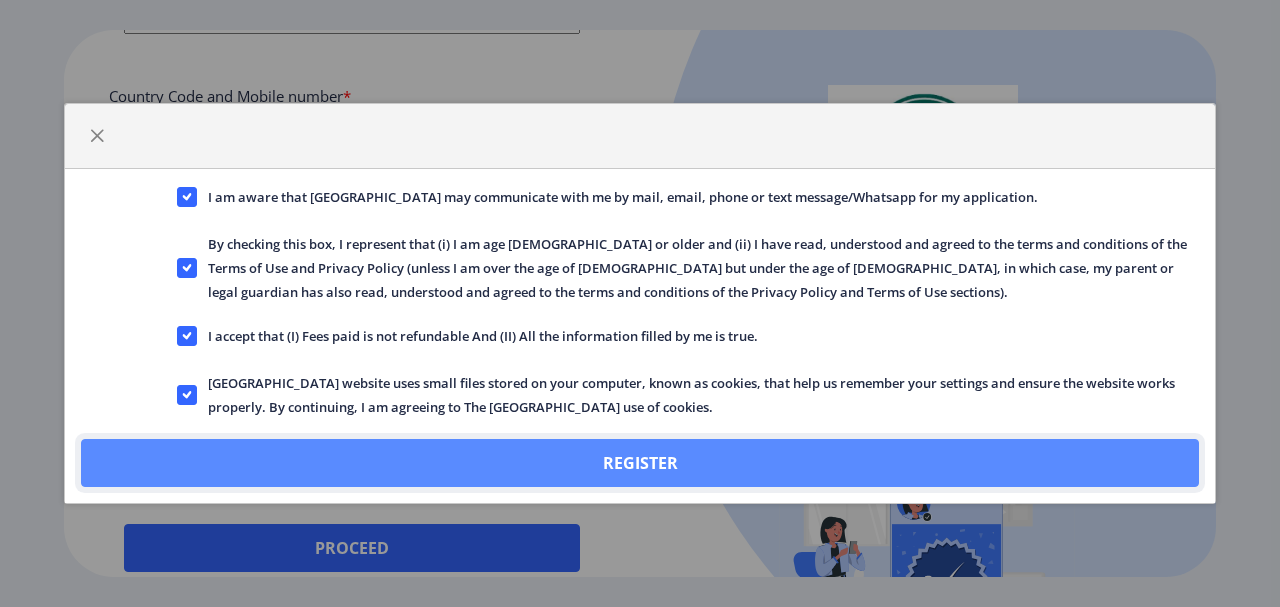 click on "Register" 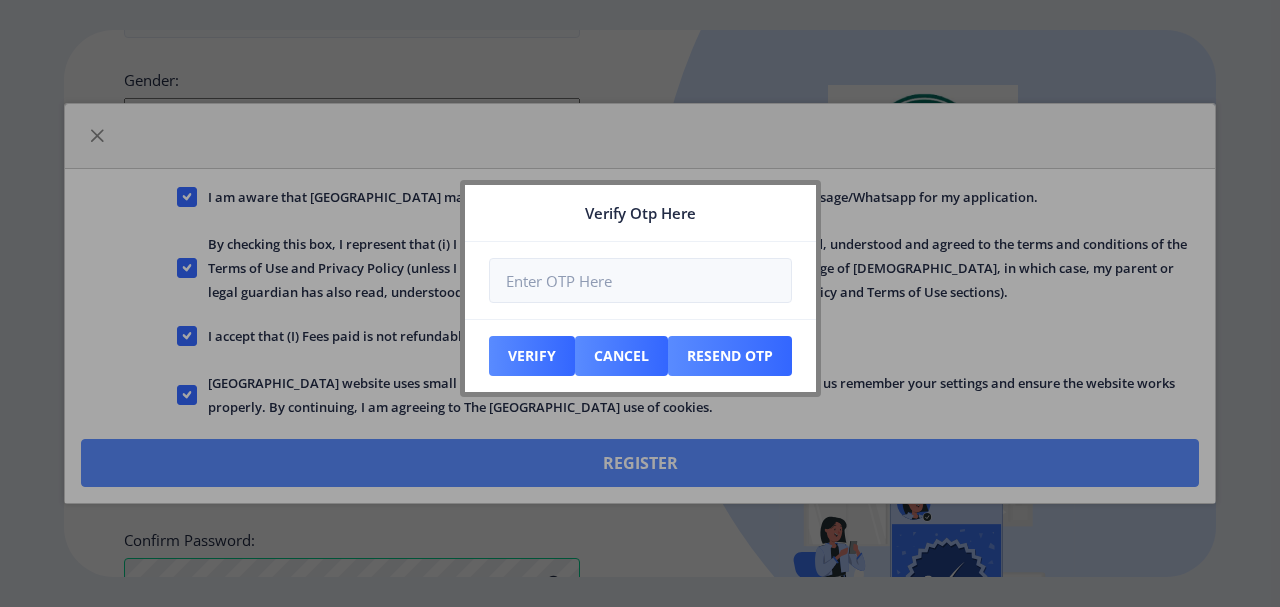scroll, scrollTop: 983, scrollLeft: 0, axis: vertical 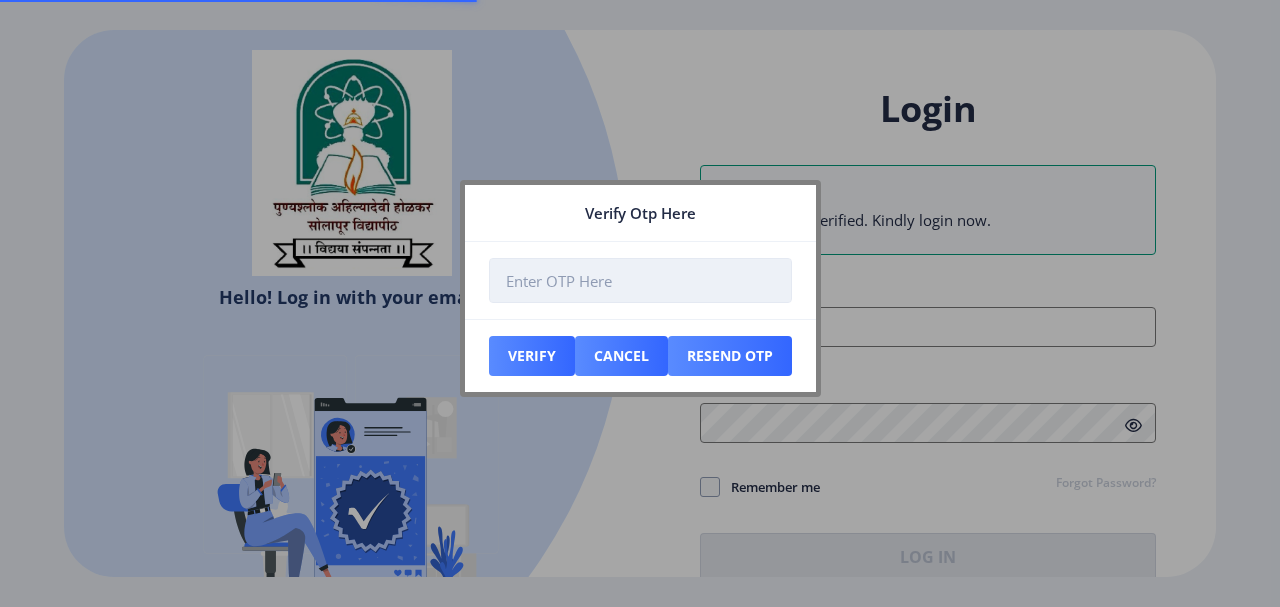 click at bounding box center [640, 280] 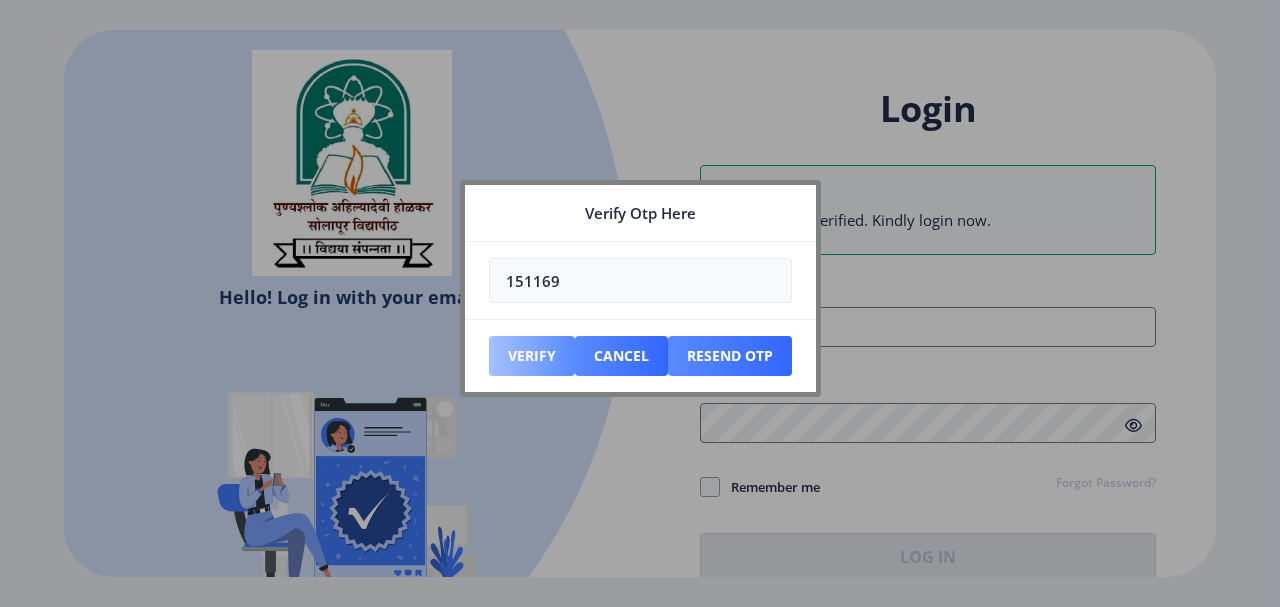 type on "151169" 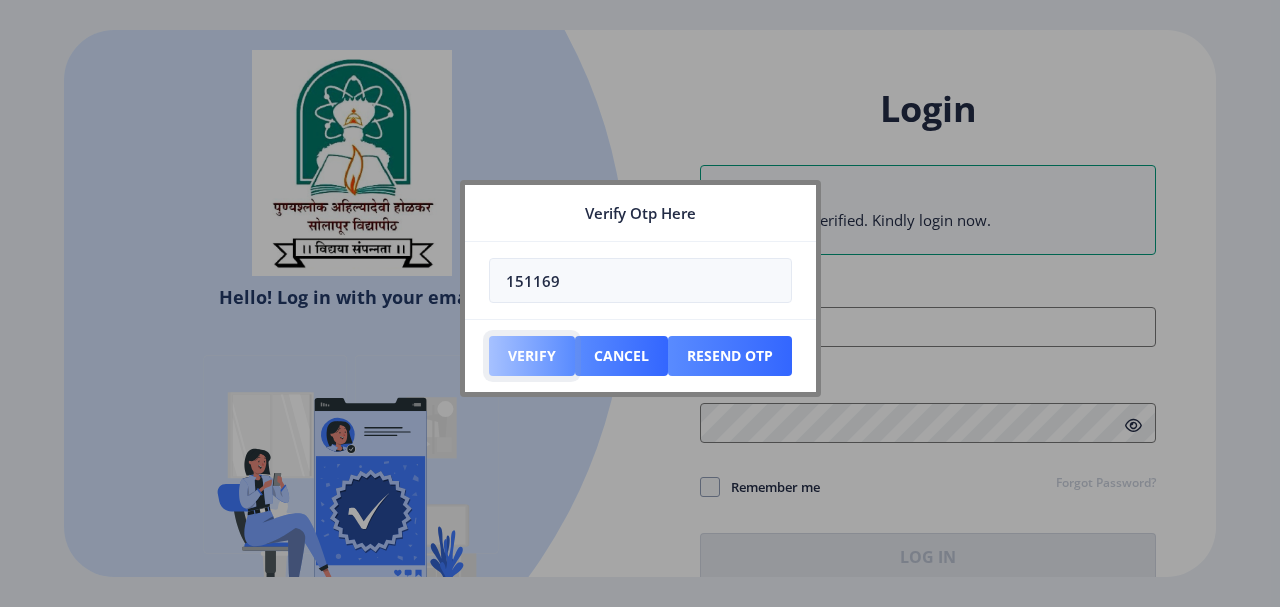 click on "Verify" at bounding box center (532, 356) 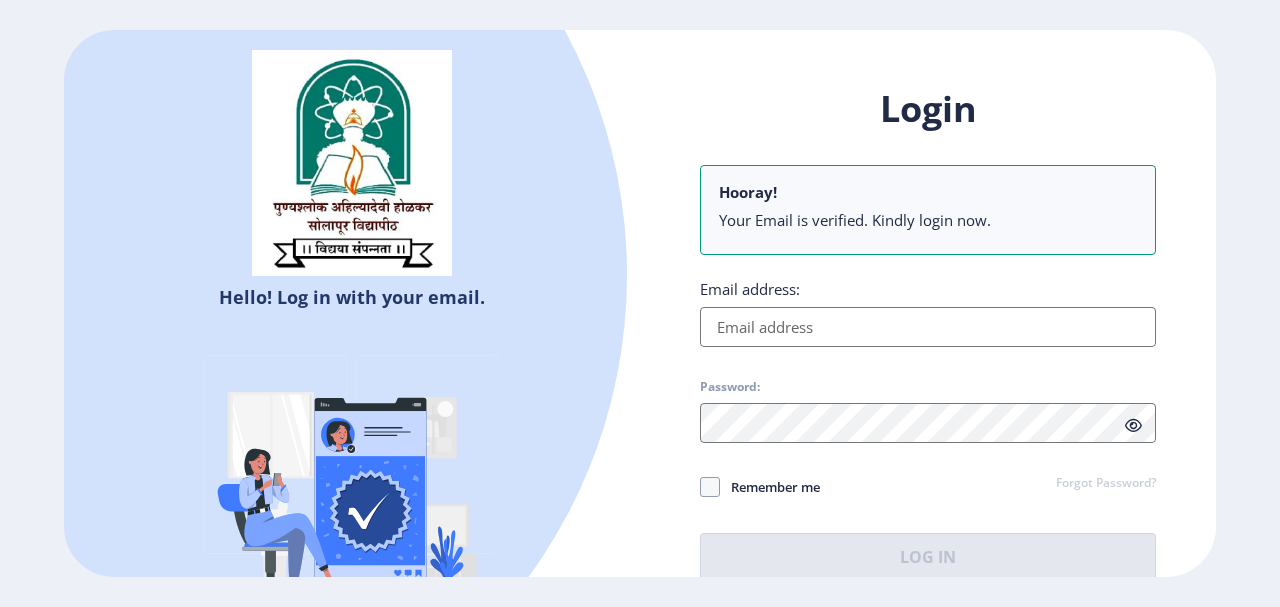 click on "Email address:" at bounding box center [928, 327] 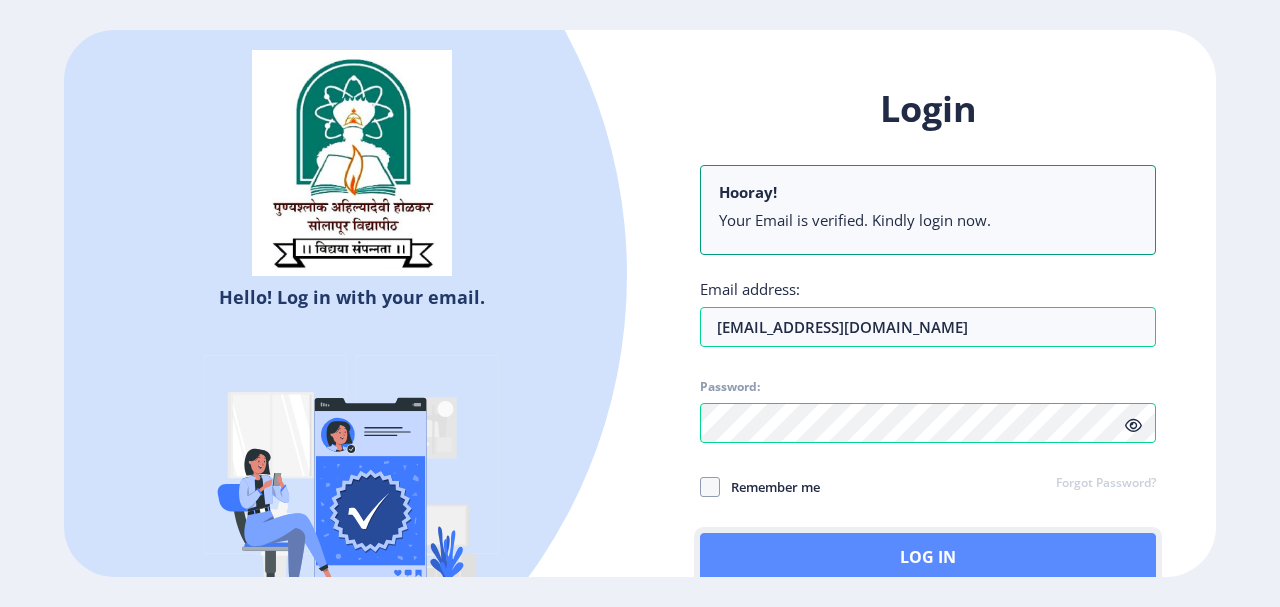 click on "Log In" 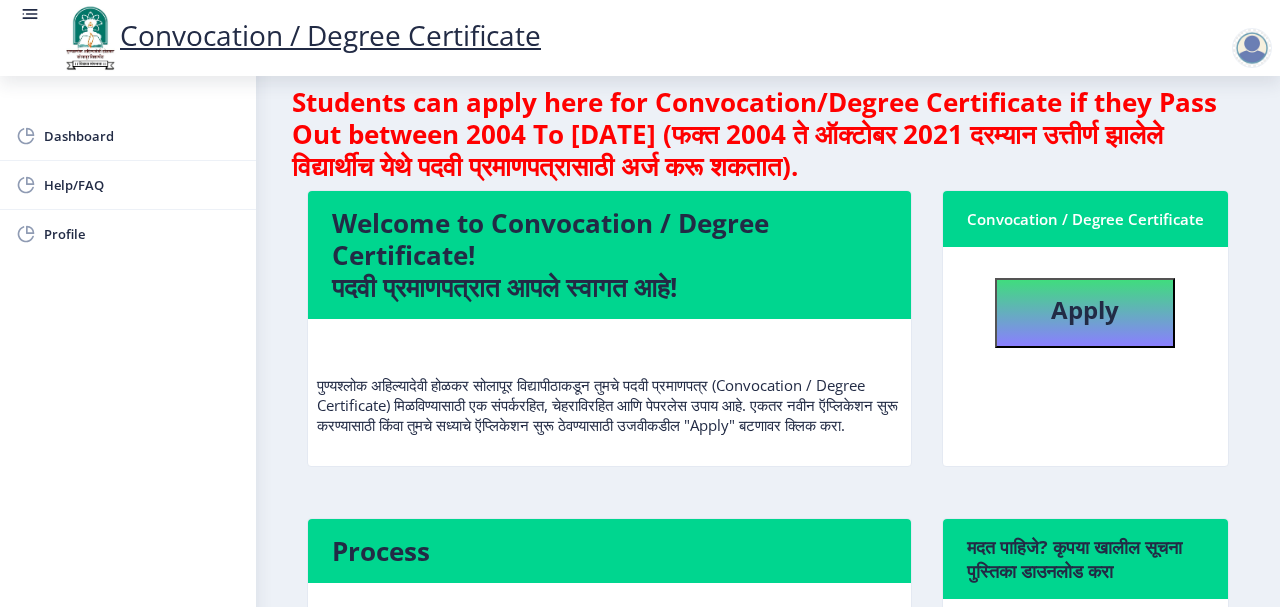 scroll, scrollTop: 0, scrollLeft: 0, axis: both 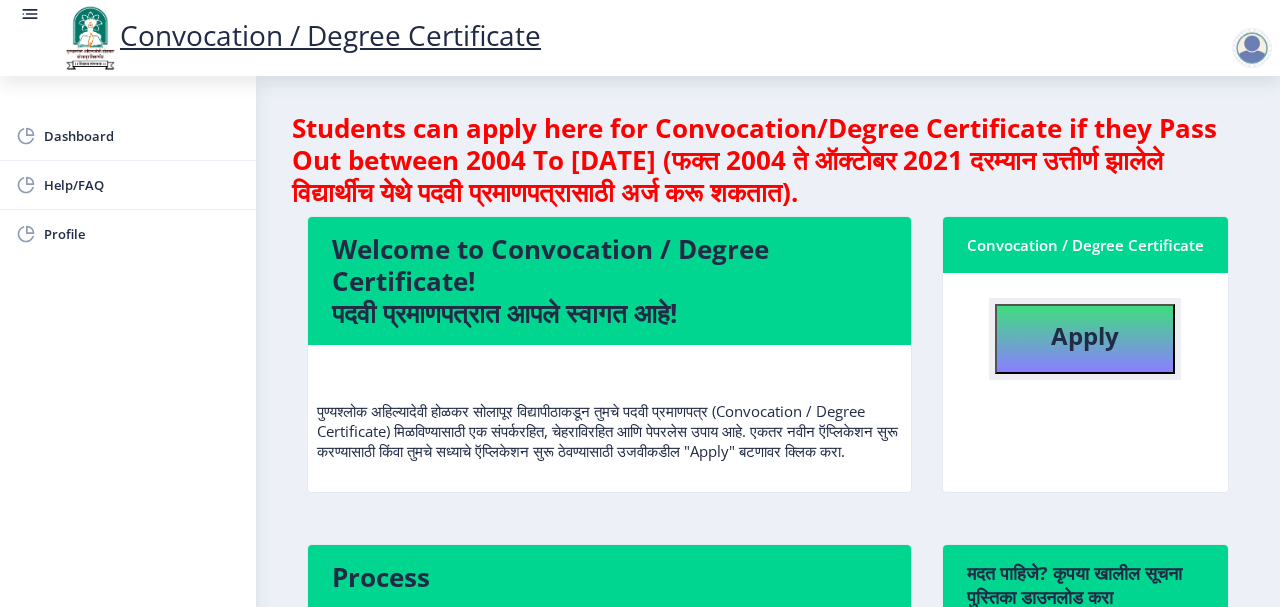 click on "Apply" 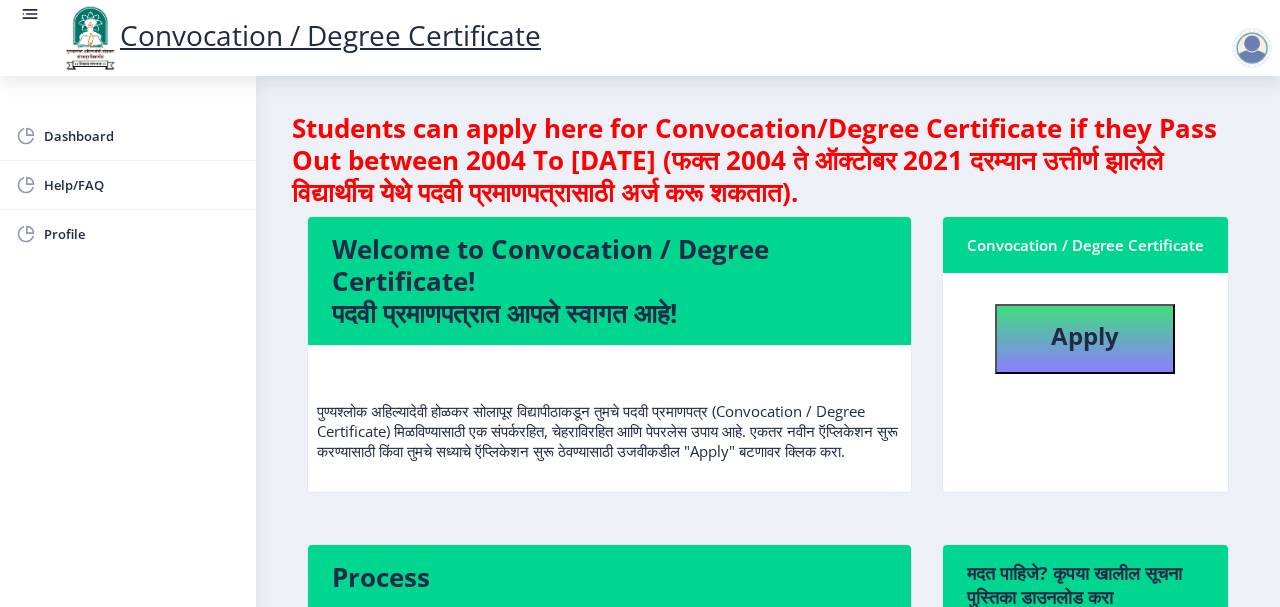 select 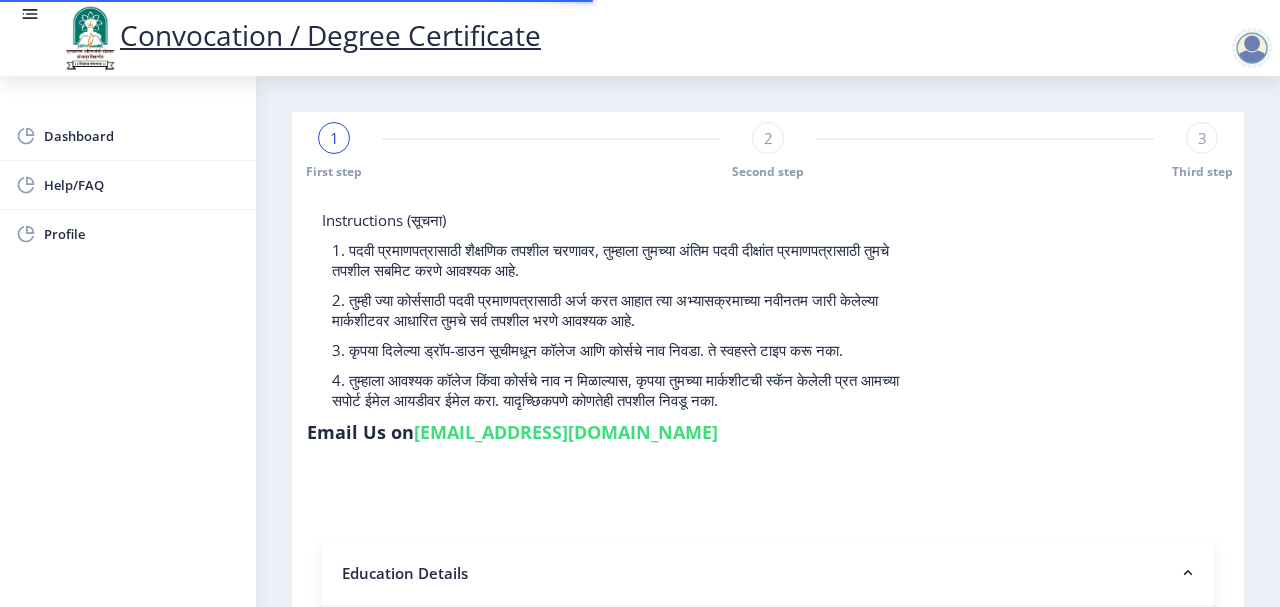 scroll, scrollTop: 300, scrollLeft: 0, axis: vertical 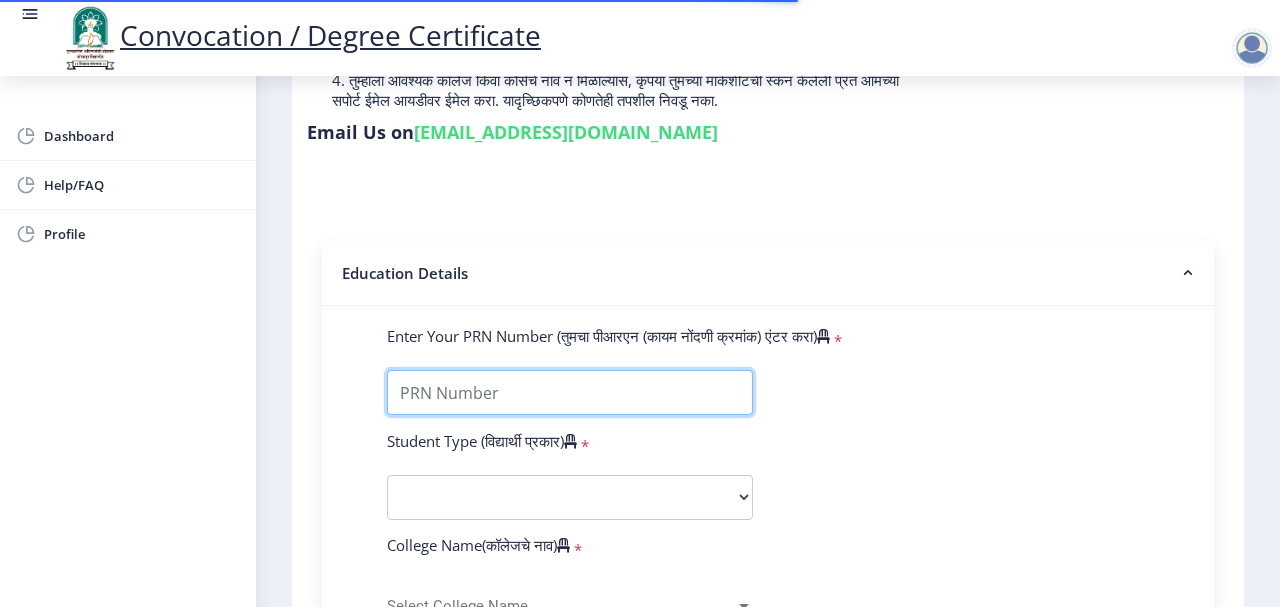 click on "Enter Your PRN Number (तुमचा पीआरएन (कायम नोंदणी क्रमांक) एंटर करा)" at bounding box center (570, 392) 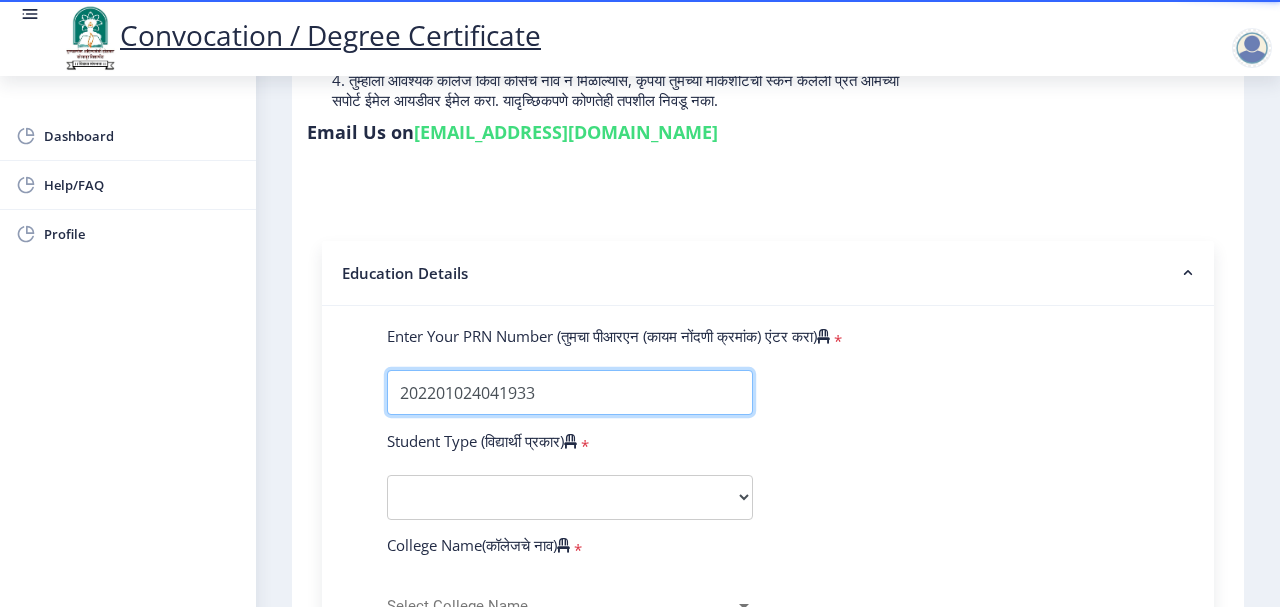 scroll, scrollTop: 400, scrollLeft: 0, axis: vertical 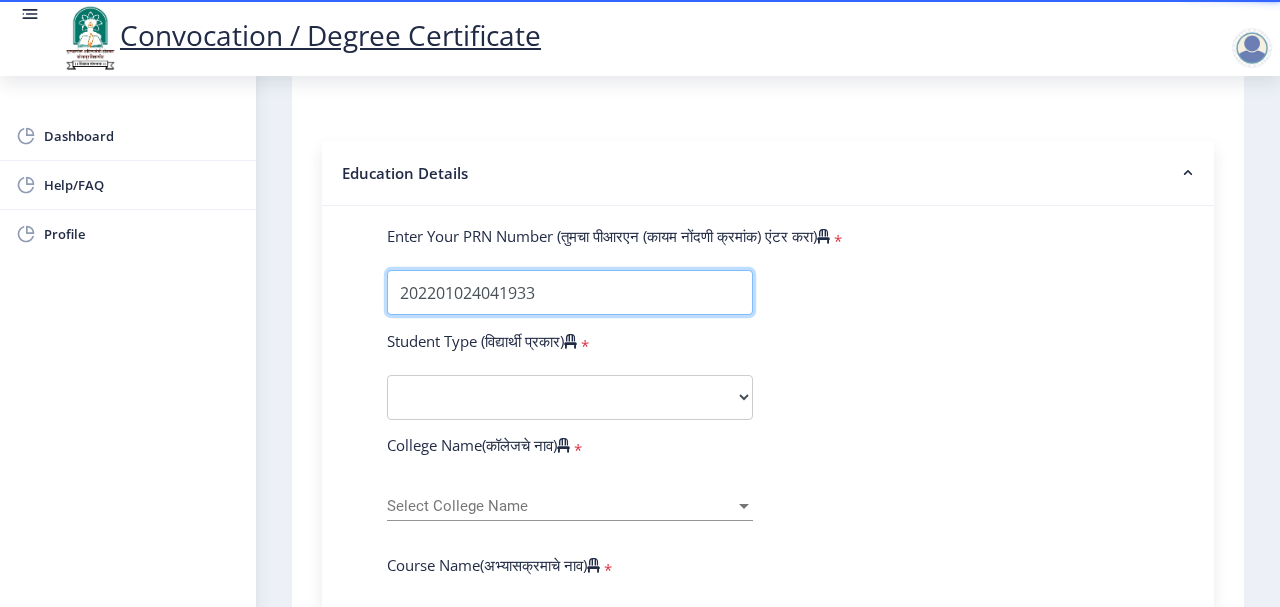 type on "202201024041933" 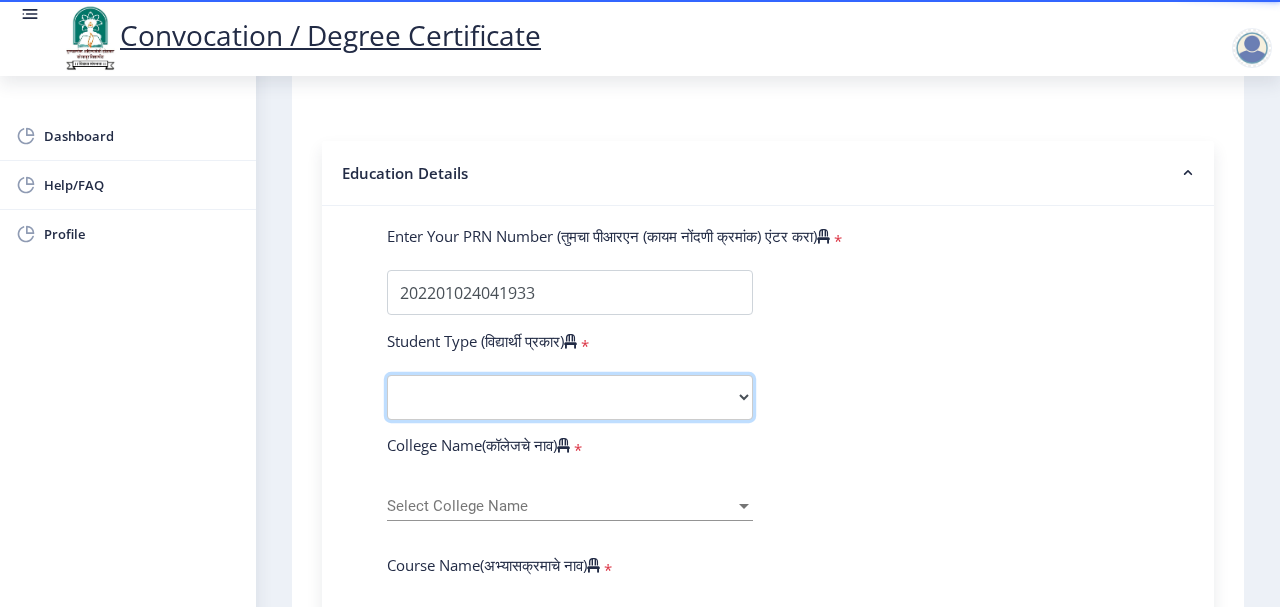 click on "Select Student Type Regular External" at bounding box center (570, 397) 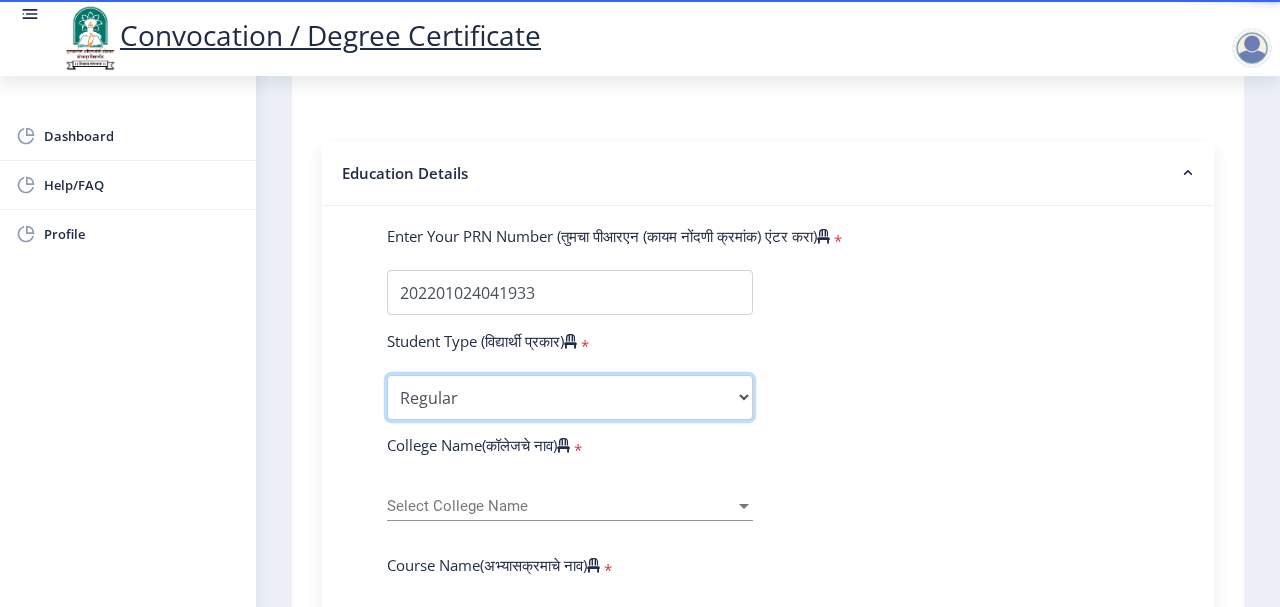 click on "Select Student Type Regular External" at bounding box center (570, 397) 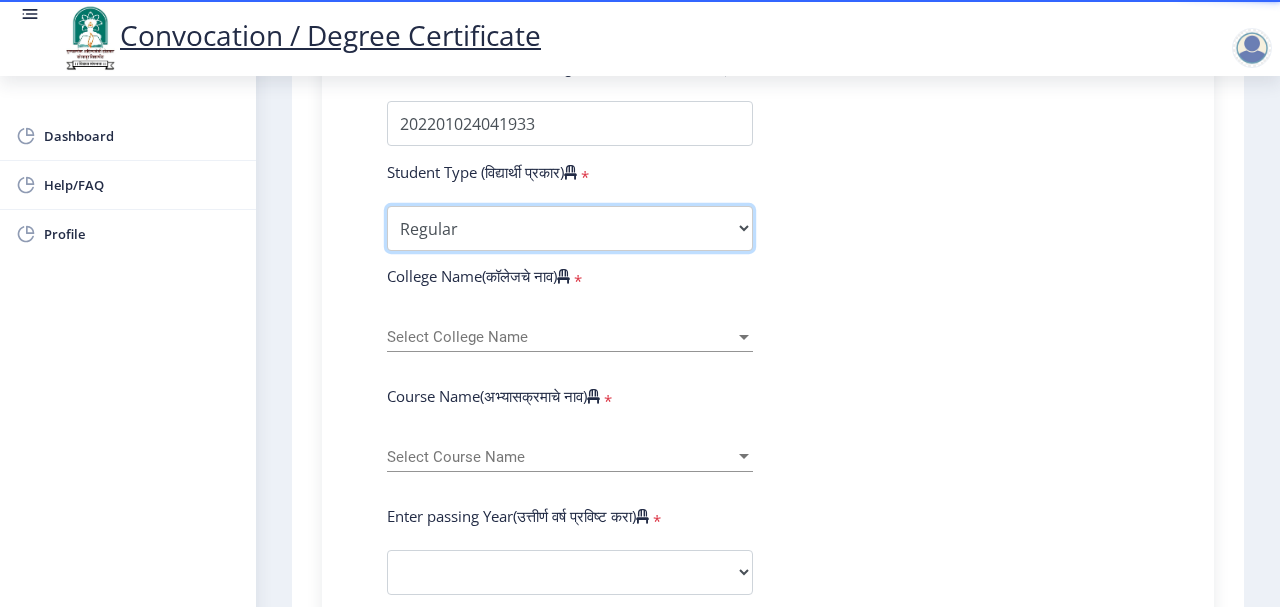 scroll, scrollTop: 600, scrollLeft: 0, axis: vertical 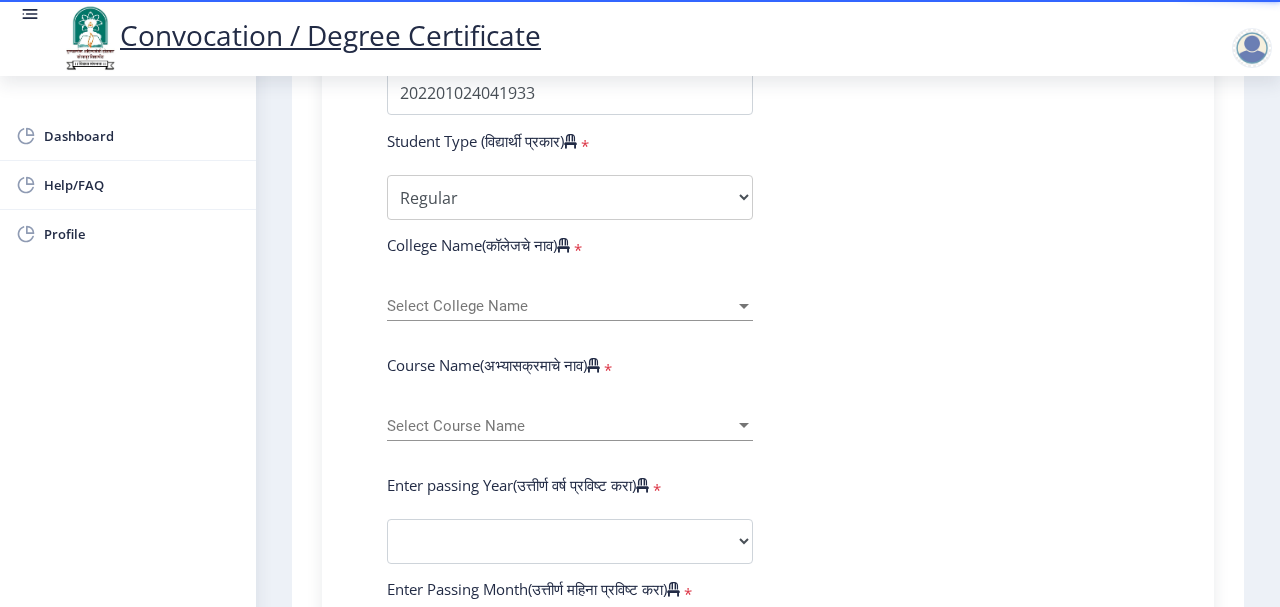 click on "Select College Name" at bounding box center [561, 306] 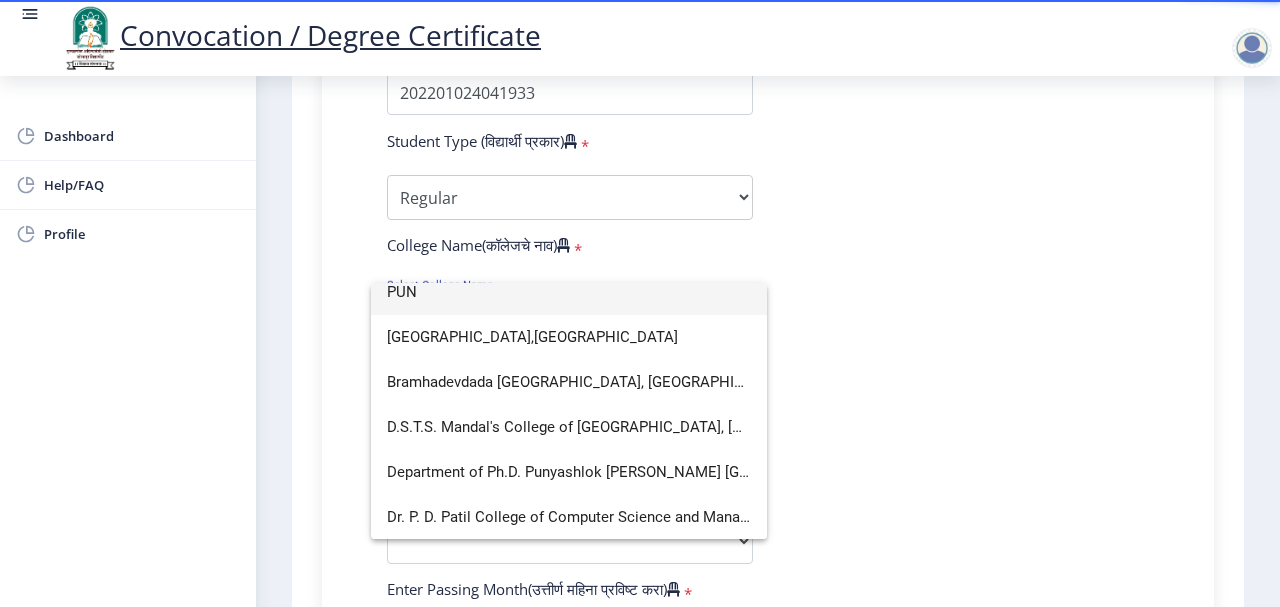scroll, scrollTop: 0, scrollLeft: 0, axis: both 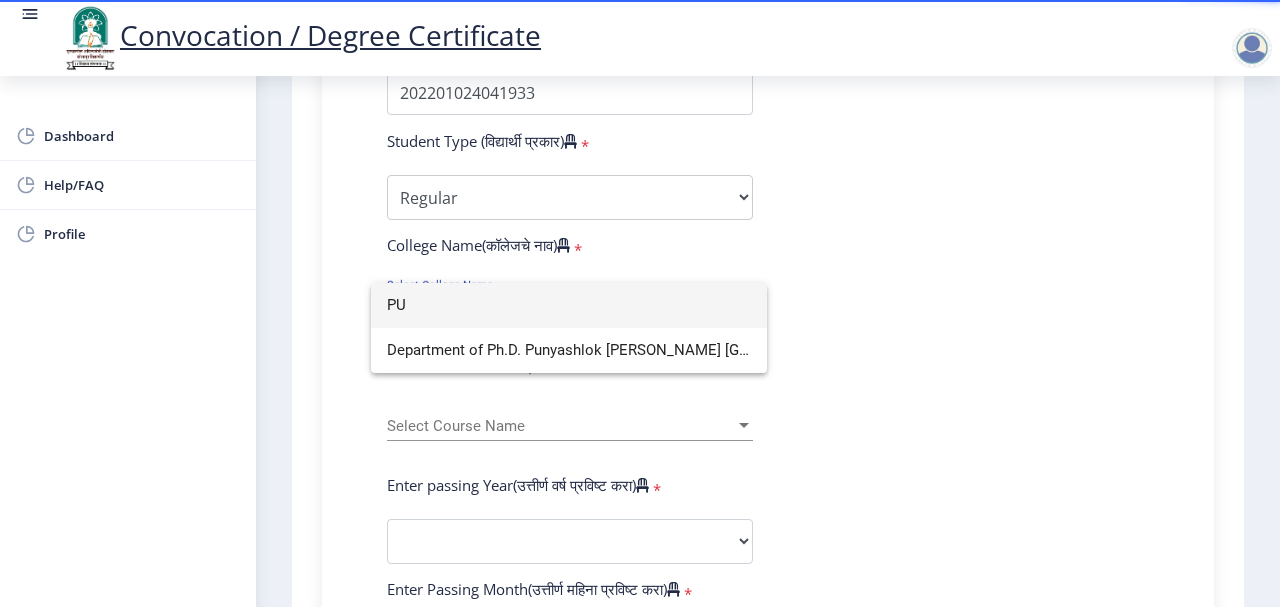 type on "P" 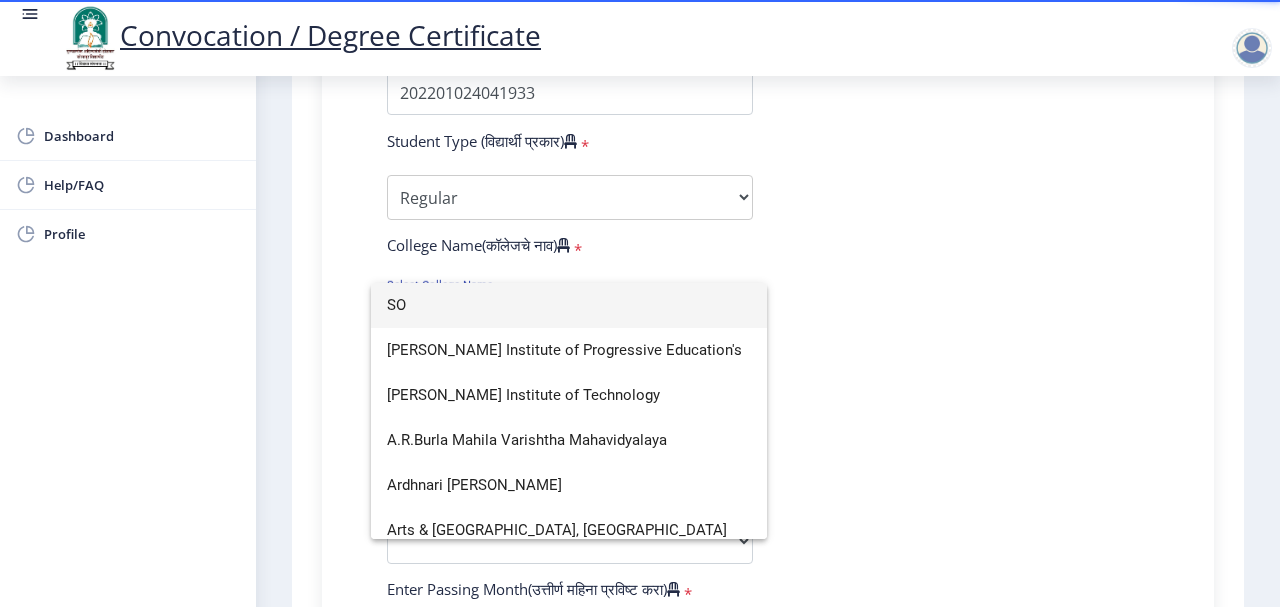 scroll, scrollTop: 13, scrollLeft: 0, axis: vertical 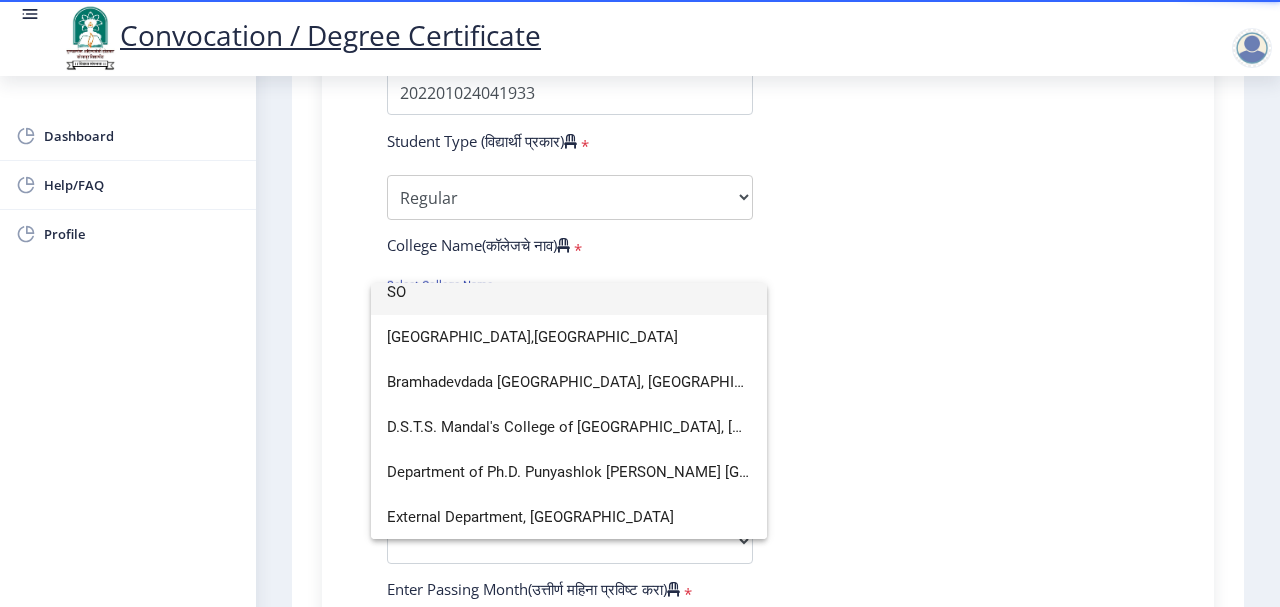 type on "S" 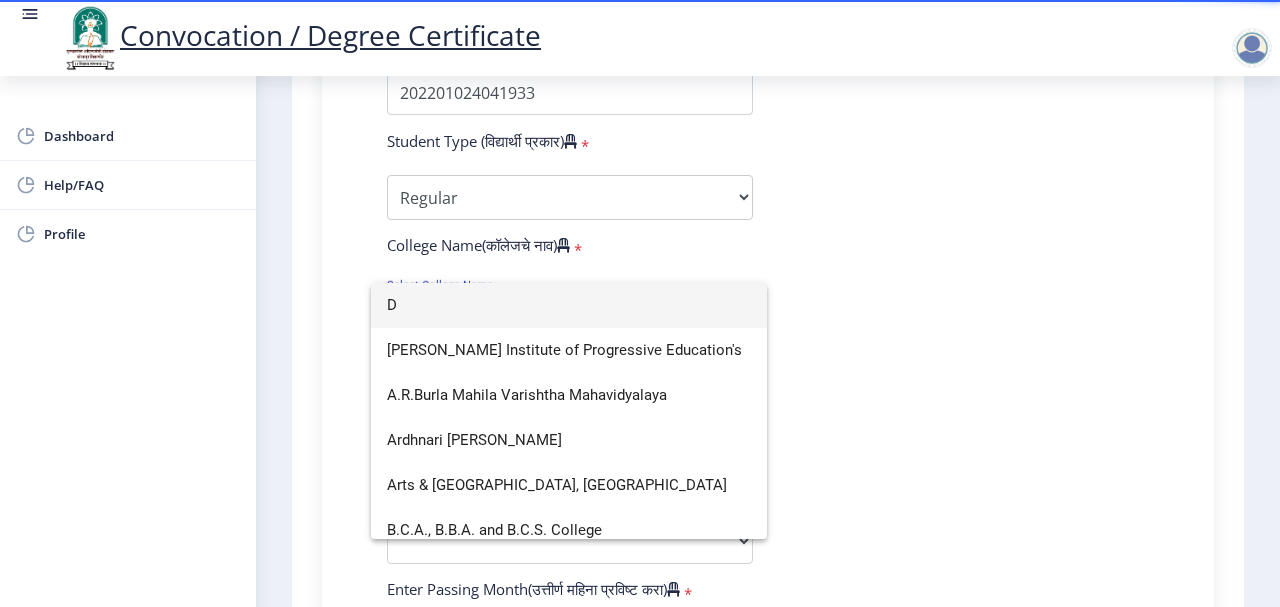 scroll, scrollTop: 13, scrollLeft: 0, axis: vertical 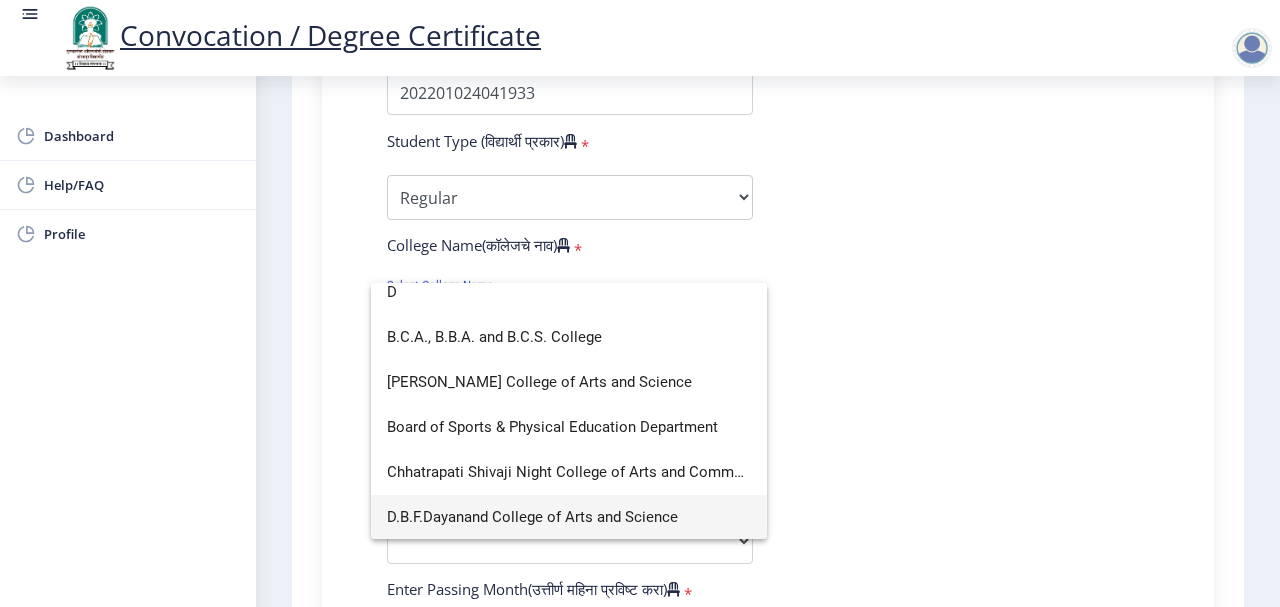 type on "D" 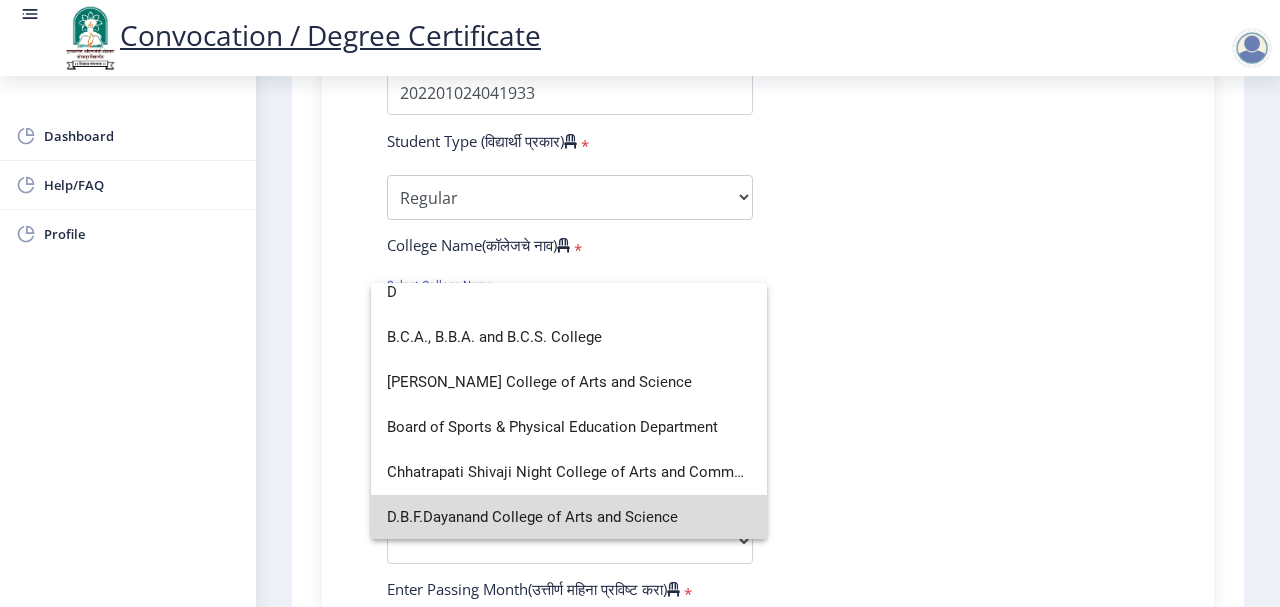 click on "D.B.F.Dayanand College of Arts and Science" at bounding box center [569, 517] 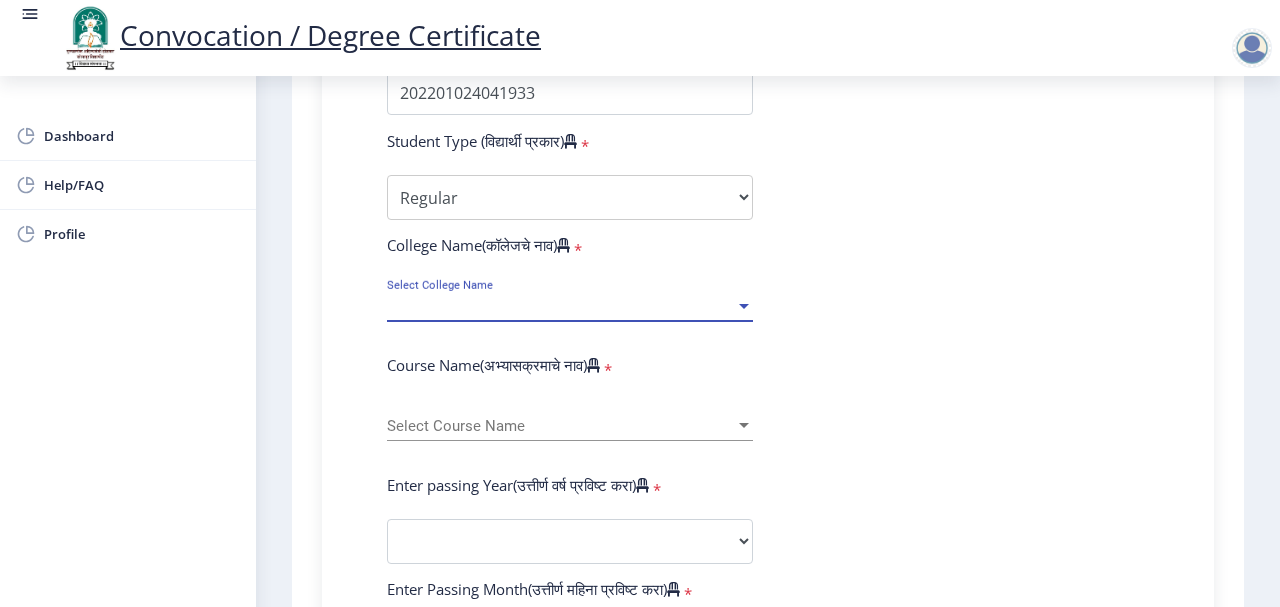 scroll, scrollTop: 14, scrollLeft: 0, axis: vertical 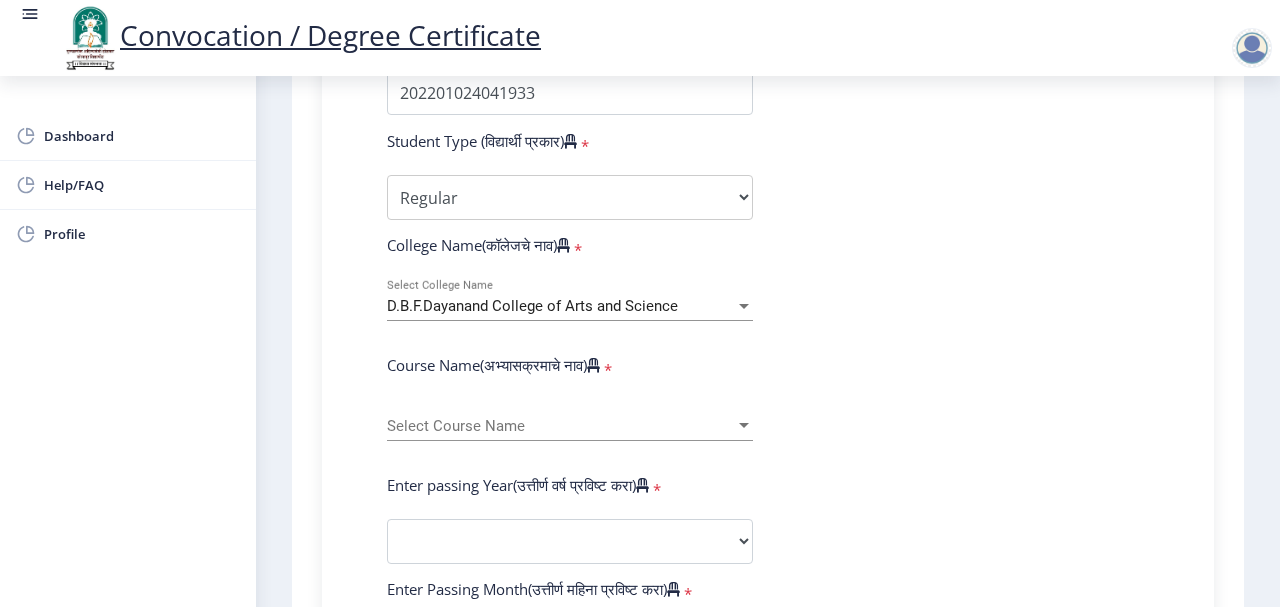 click on "Enter Your PRN Number (तुमचा पीआरएन (कायम नोंदणी क्रमांक) एंटर करा)   * Student Type (विद्यार्थी प्रकार)    * Select Student Type Regular External College Name(कॉलेजचे नाव)   * D.B.F.Dayanand College of Arts and Science Select College Name Course Name(अभ्यासक्रमाचे नाव)   * Select Course Name Select Course Name Enter passing Year(उत्तीर्ण वर्ष प्रविष्ट करा)   *  2025   2024   2023   2022   2021   2020   2019   2018   2017   2016   2015   2014   2013   2012   2011   2010   2009   2008   2007   2006   2005   2004   2003   2002   2001   2000   1999   1998   1997   1996   1995   1994   1993   1992   1991   1990   1989   1988   1987   1986   1985   1984   1983   1982   1981   1980   1979   1978   1977   1976  * Enter Passing Month March April May October November December * Enter Class Obtained FIRST CLASS" 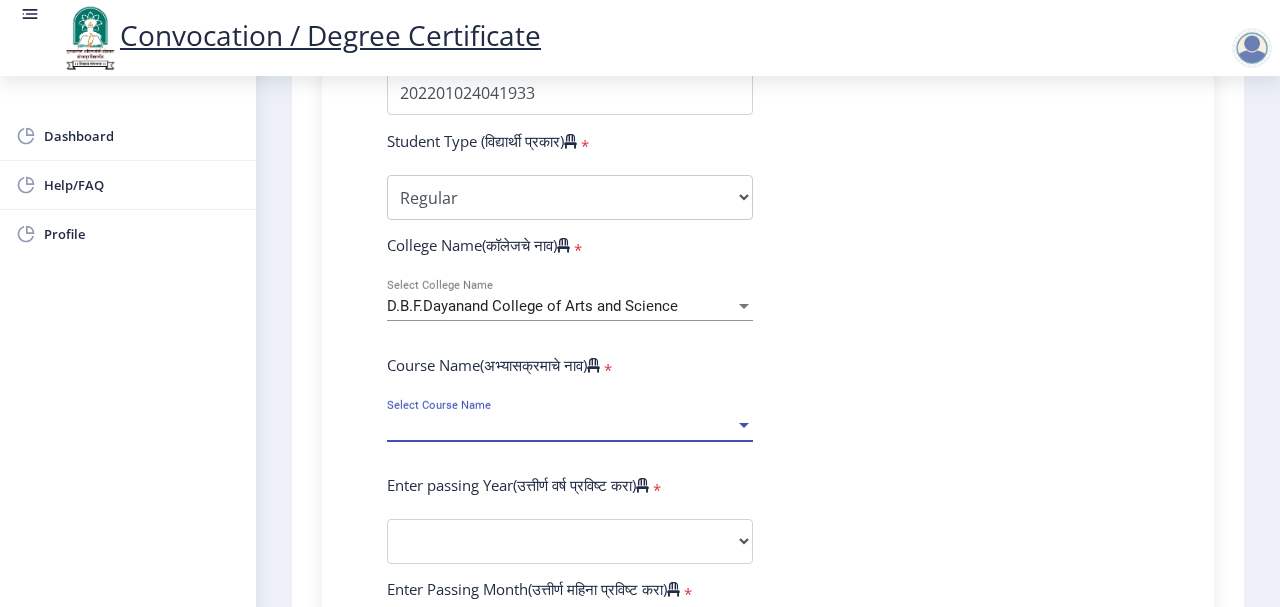 click on "Select Course Name" at bounding box center (561, 426) 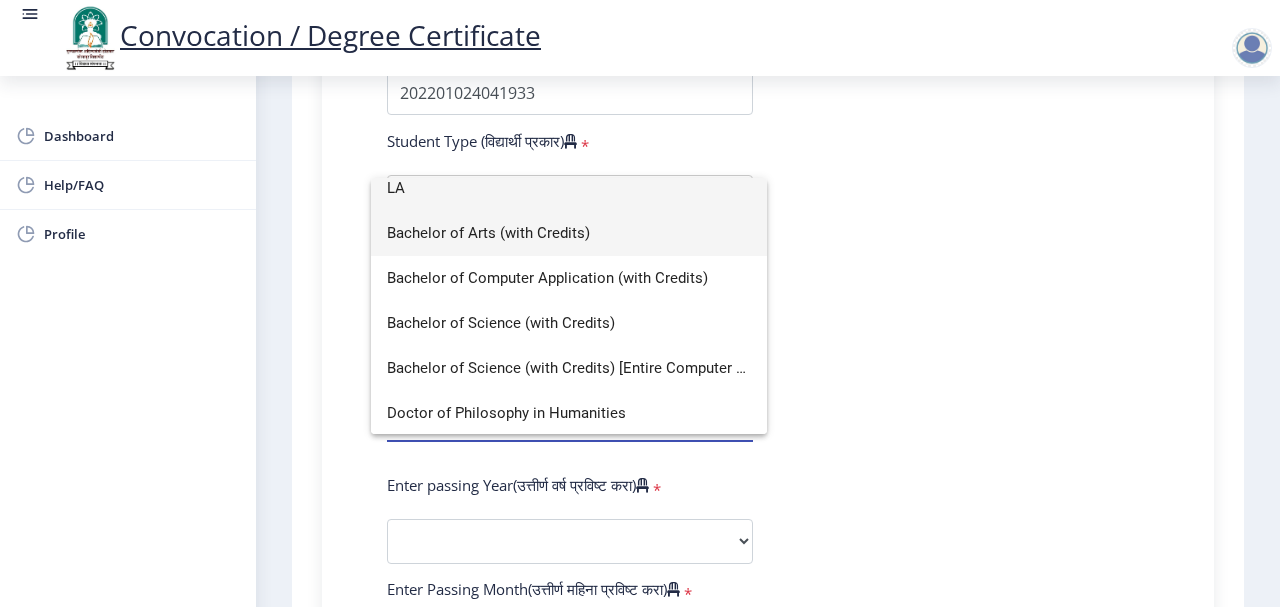 scroll, scrollTop: 0, scrollLeft: 0, axis: both 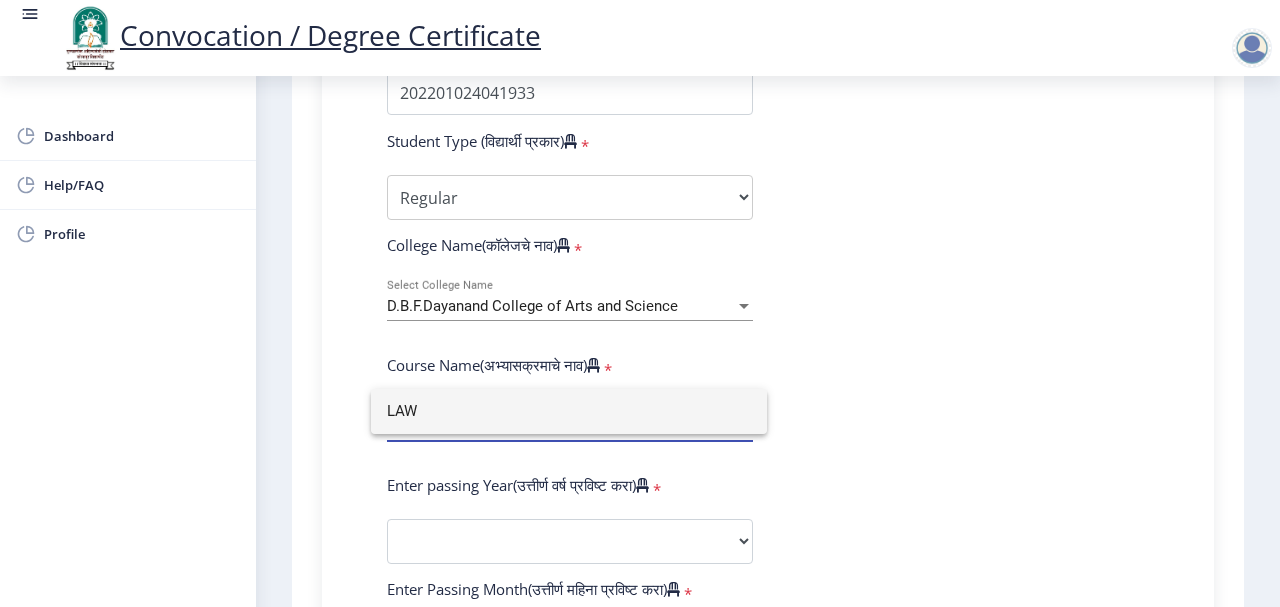 click on "LAW" at bounding box center [569, 411] 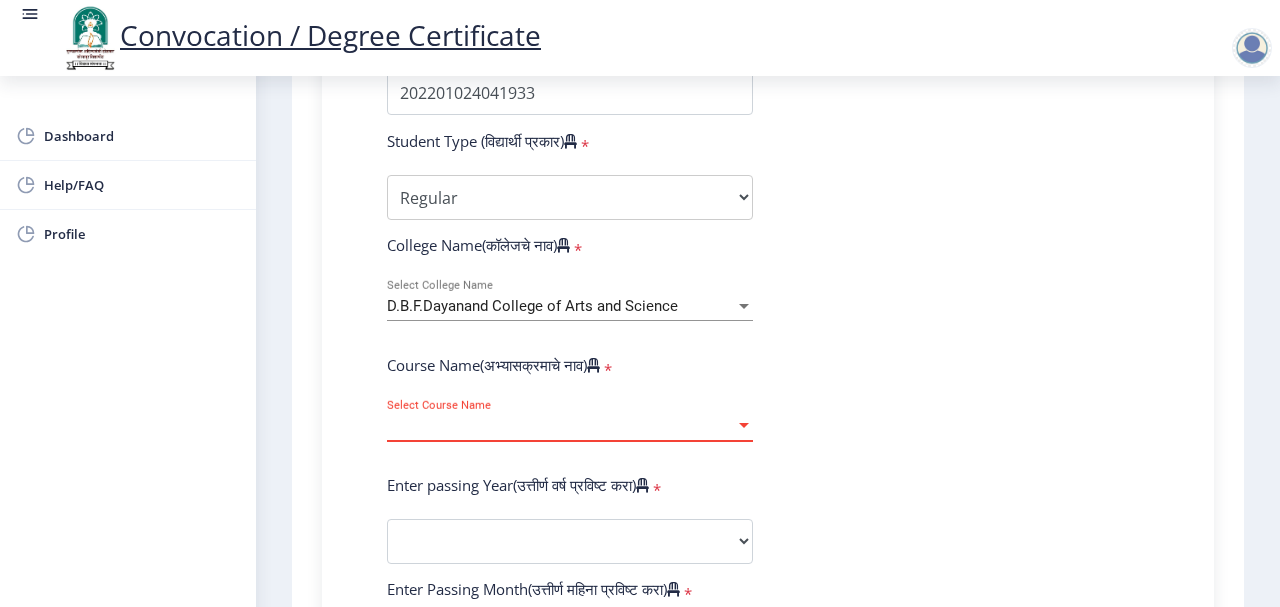 click on "Select Course Name" at bounding box center (561, 426) 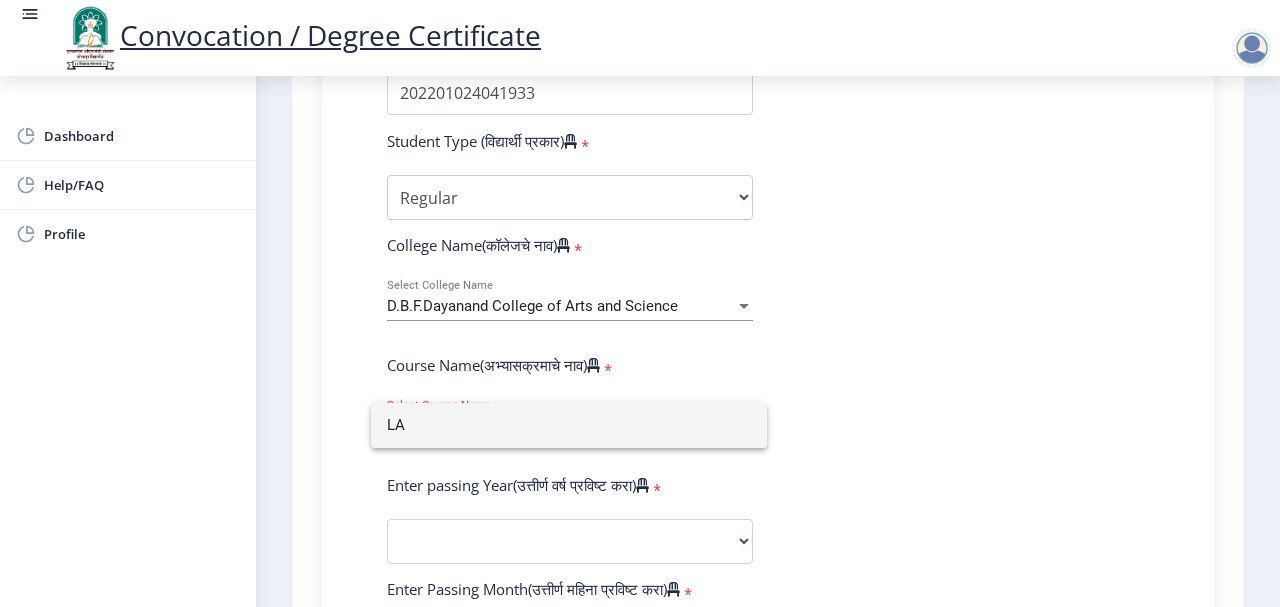 type on "L" 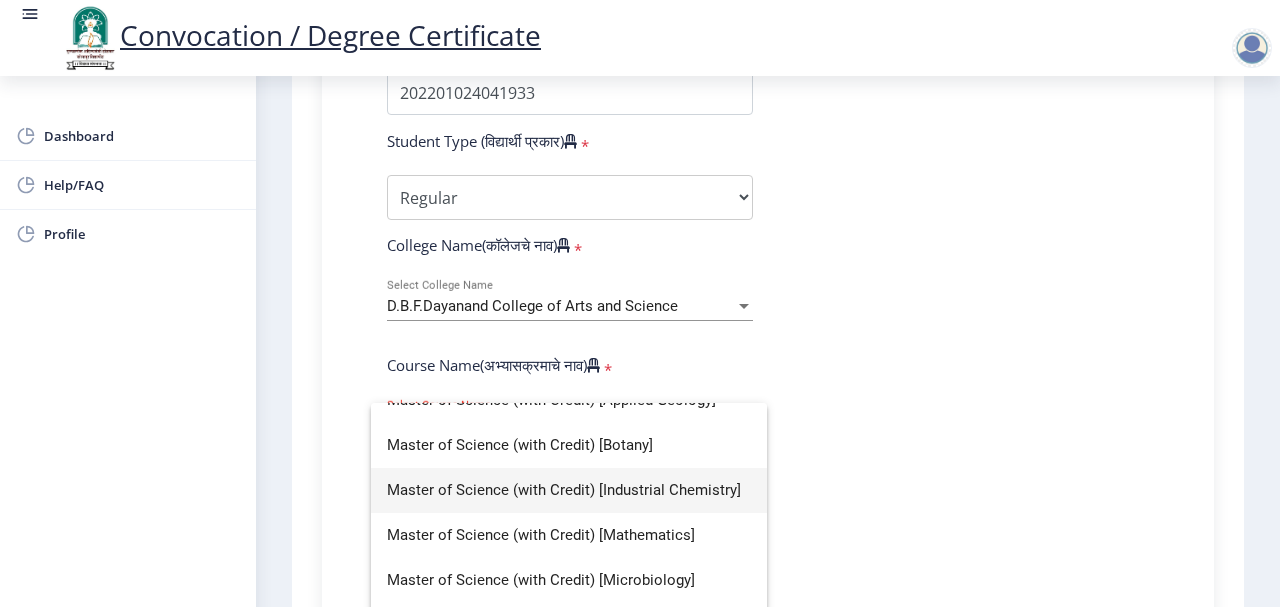 scroll, scrollTop: 869, scrollLeft: 0, axis: vertical 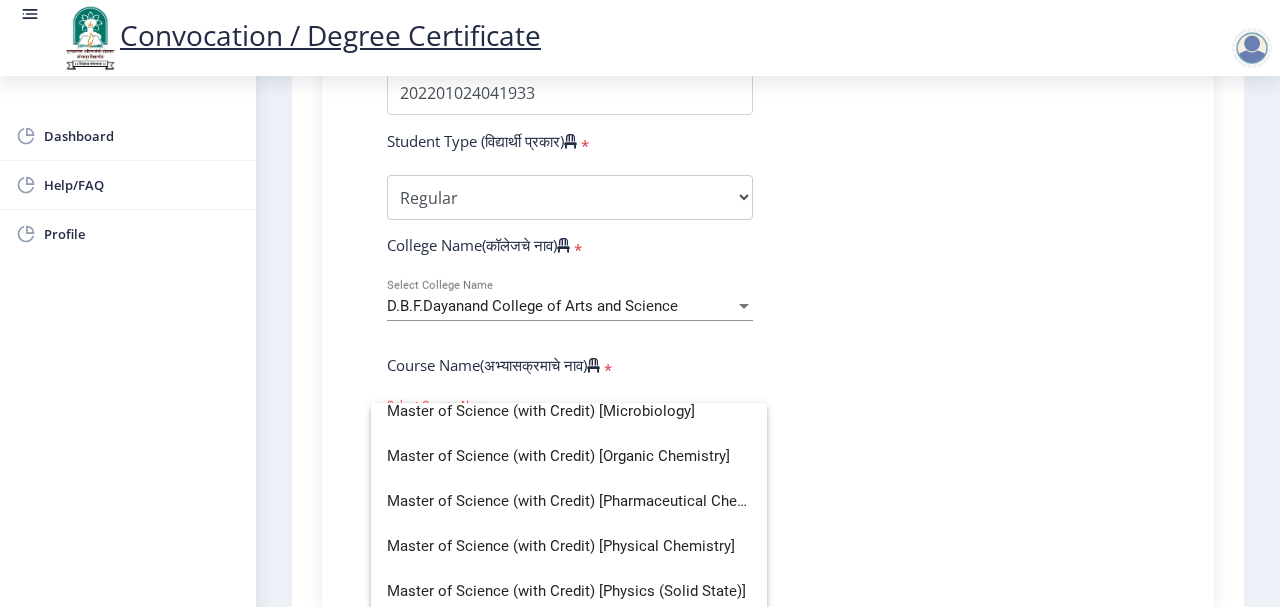 type 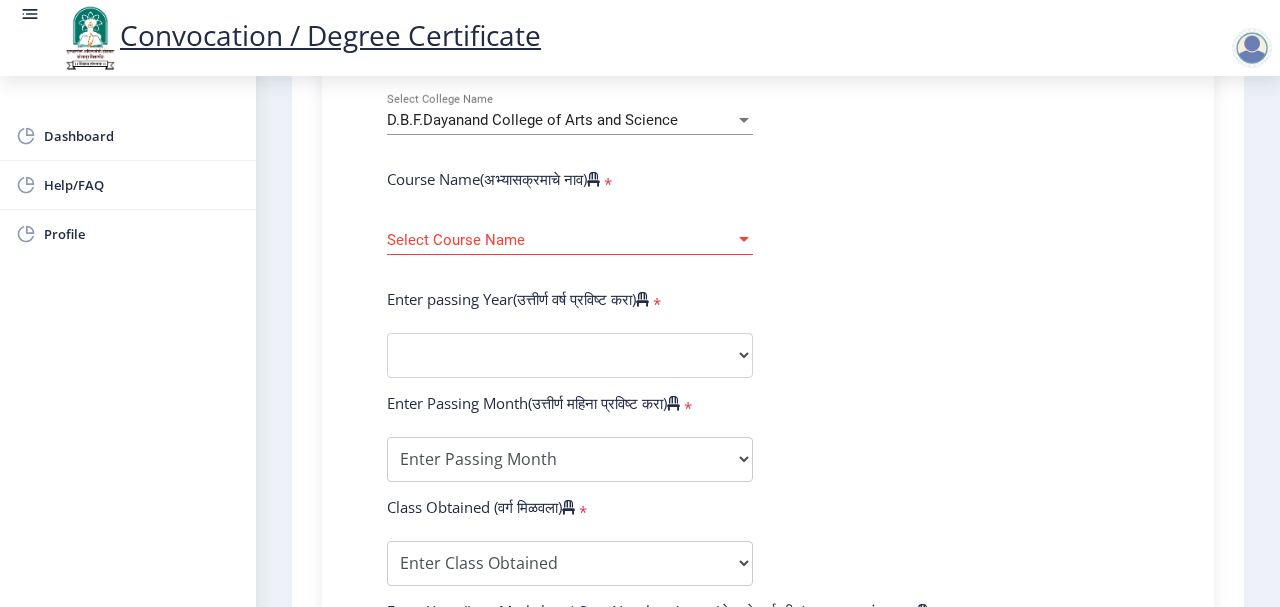 scroll, scrollTop: 800, scrollLeft: 0, axis: vertical 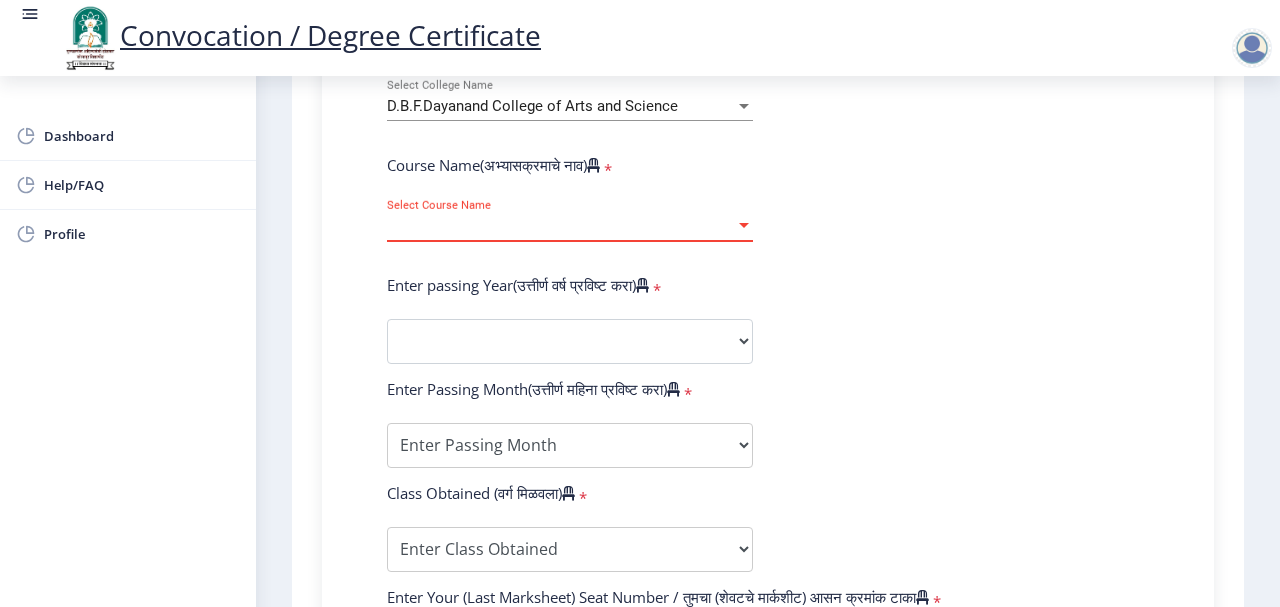 click on "Select Course Name" at bounding box center (561, 226) 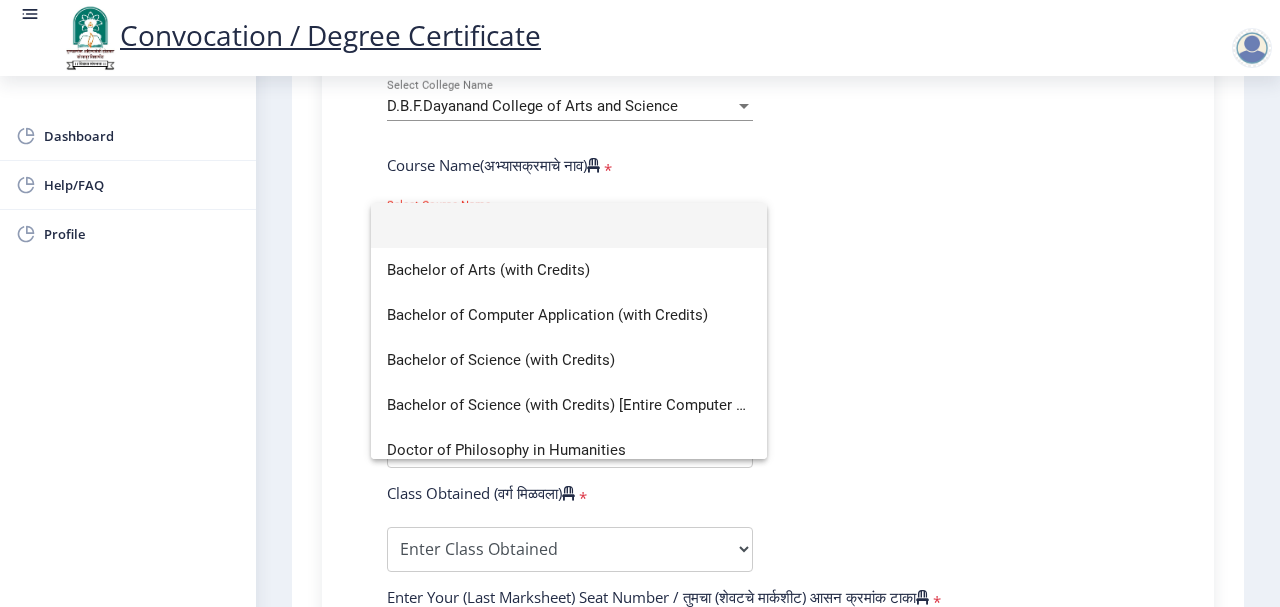 click 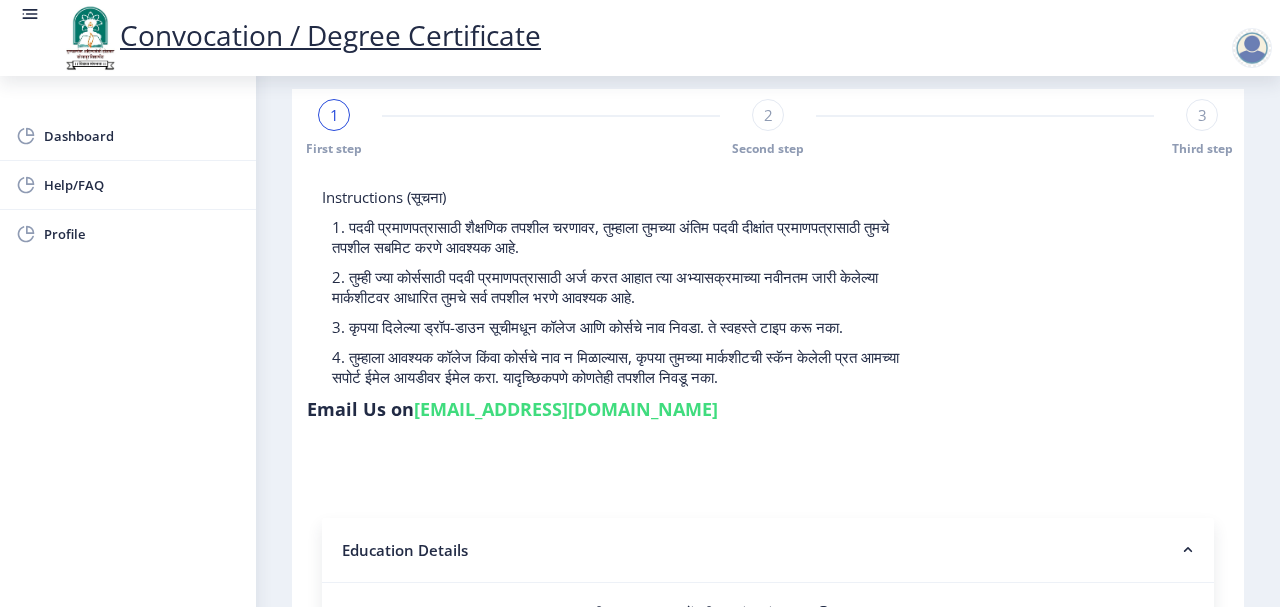 scroll, scrollTop: 0, scrollLeft: 0, axis: both 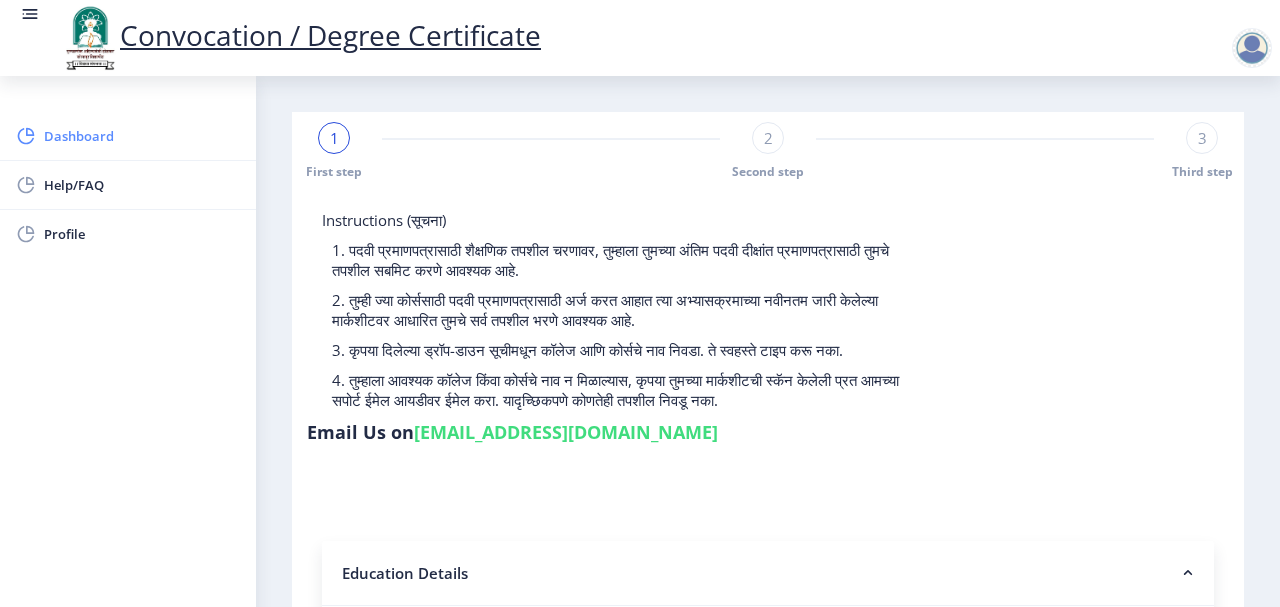 click on "Dashboard" 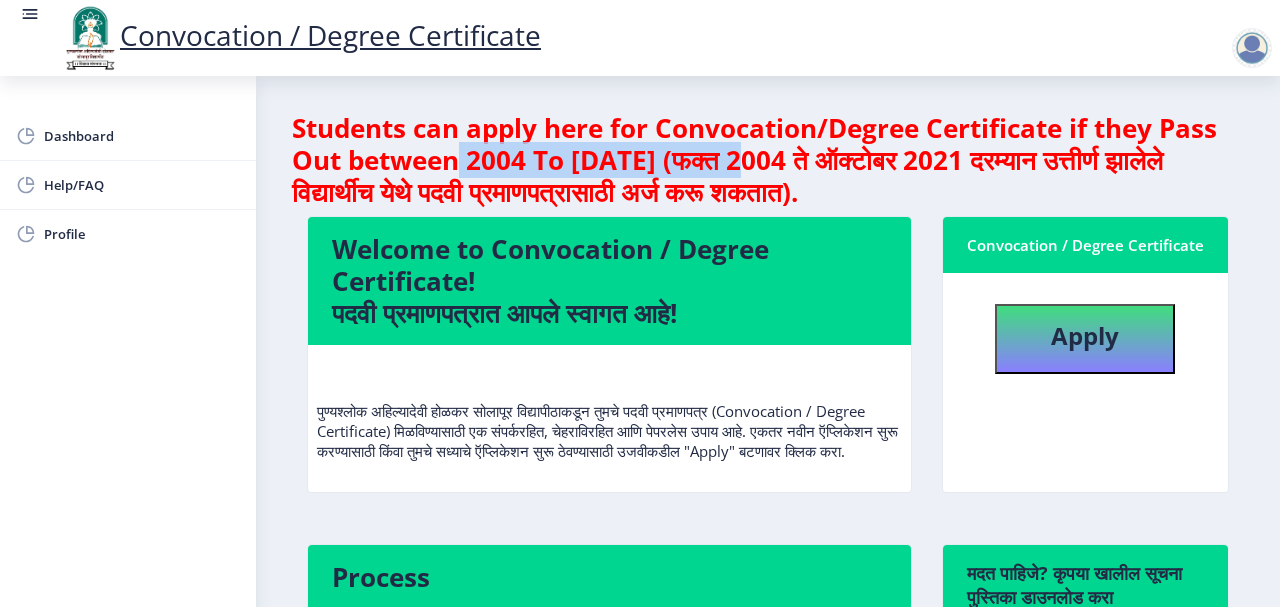 drag, startPoint x: 459, startPoint y: 162, endPoint x: 762, endPoint y: 157, distance: 303.04126 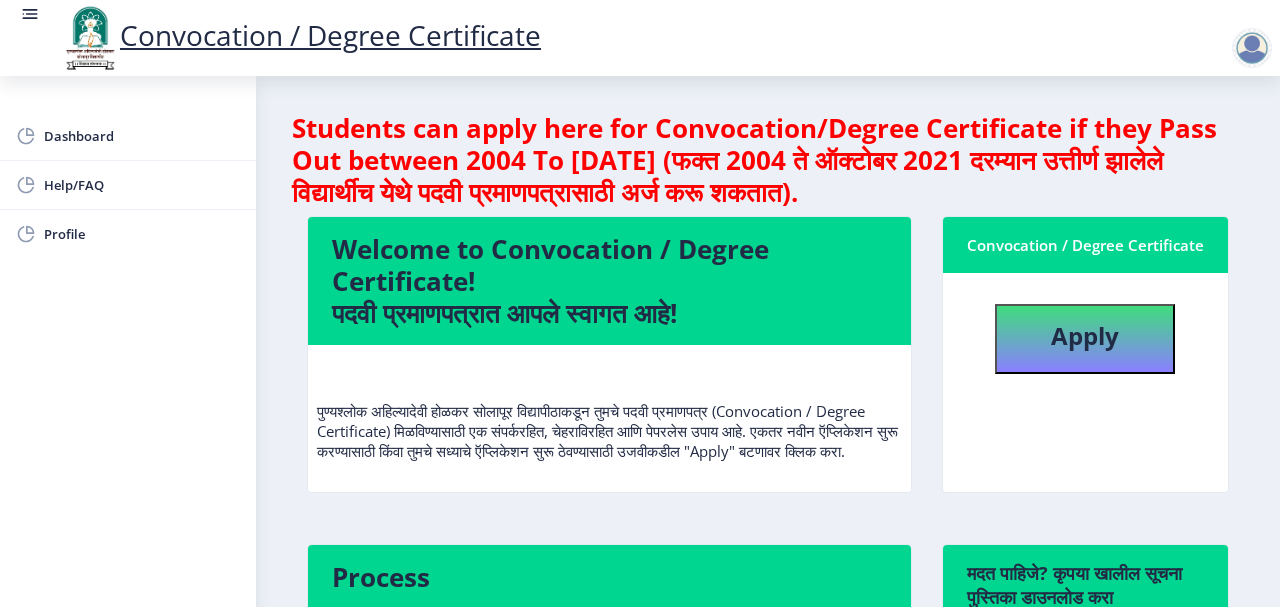 click on "पुण्यश्लोक अहिल्यादेवी होळकर सोलापूर विद्यापीठाकडून तुमचे पदवी प्रमाणपत्र (Convocation / Degree Certificate) मिळविण्यासाठी एक संपर्करहित, चेहराविरहित आणि पेपरलेस उपाय आहे. एकतर नवीन ऍप्लिकेशन सुरू करण्यासाठी किंवा तुमचे सध्याचे ऍप्लिकेशन सुरू ठेवण्यासाठी उजवीकडील "Apply" बटणावर क्लिक करा." 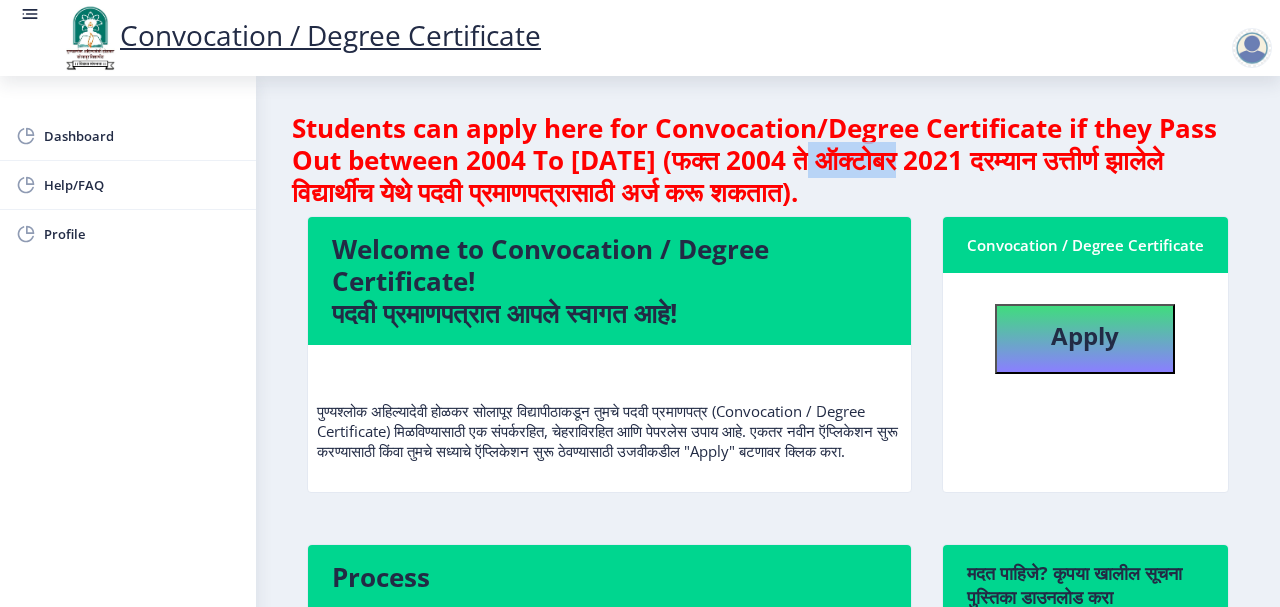 drag, startPoint x: 837, startPoint y: 169, endPoint x: 1002, endPoint y: 171, distance: 165.01212 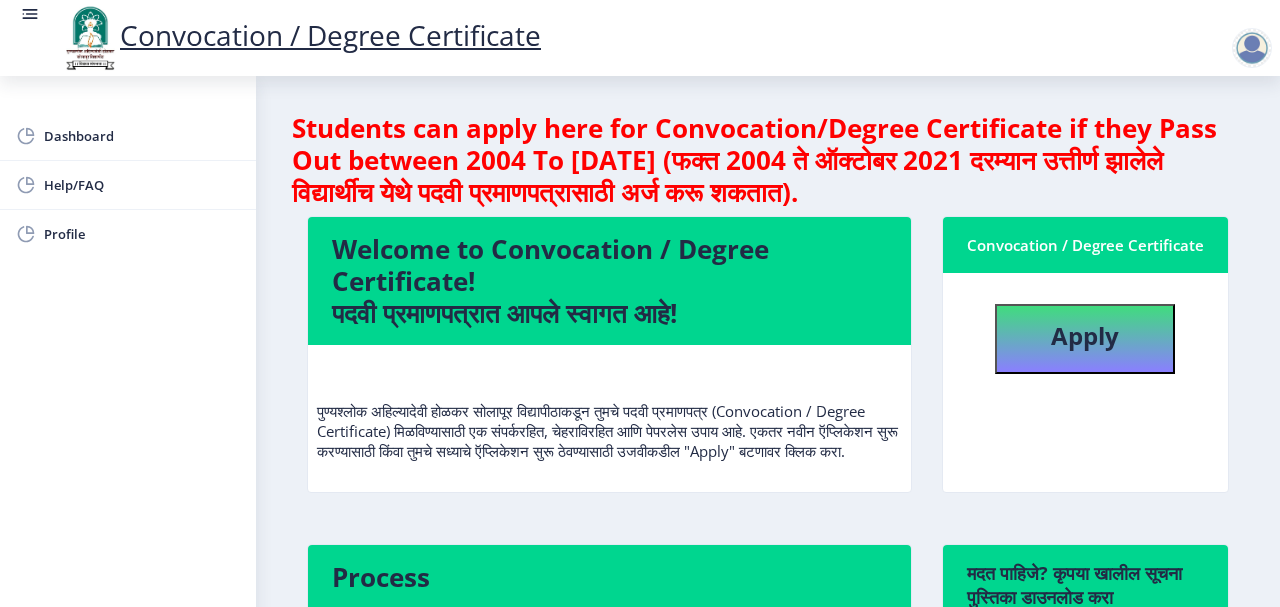 click on "Students can apply here for Convocation/Degree Certificate if they Pass Out between 2004 To [DATE] (फक्त 2004 ते ऑक्टोबर 2021 दरम्यान उत्तीर्ण झालेले विद्यार्थीच येथे पदवी प्रमाणपत्रासाठी अर्ज करू शकतात)." 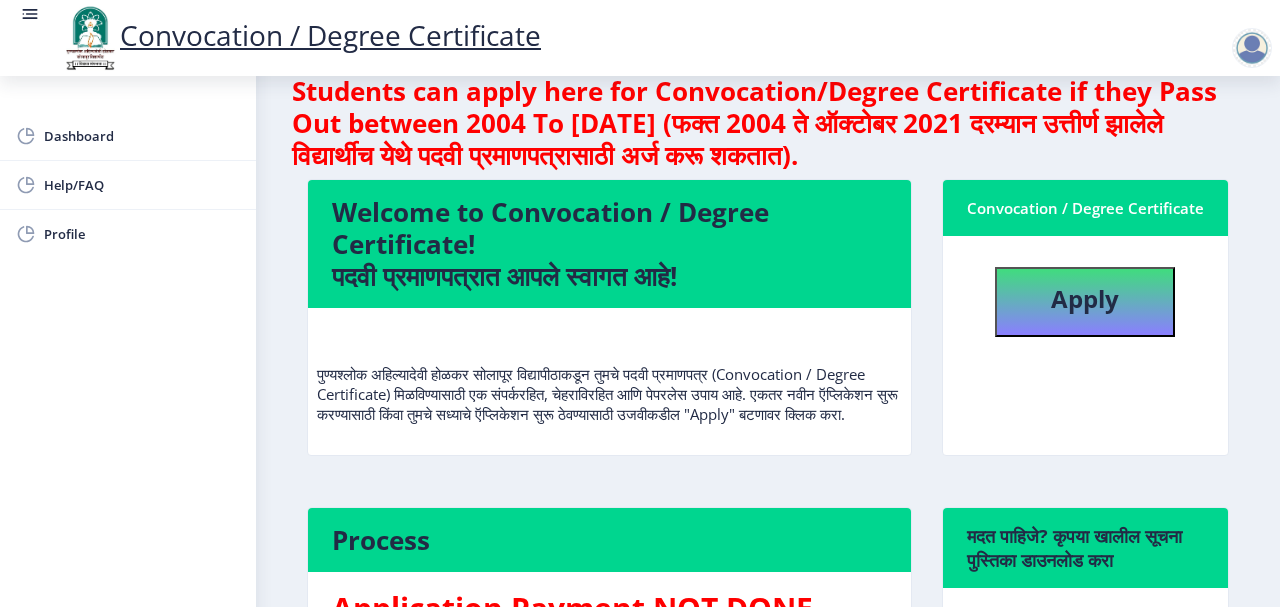 scroll, scrollTop: 0, scrollLeft: 0, axis: both 